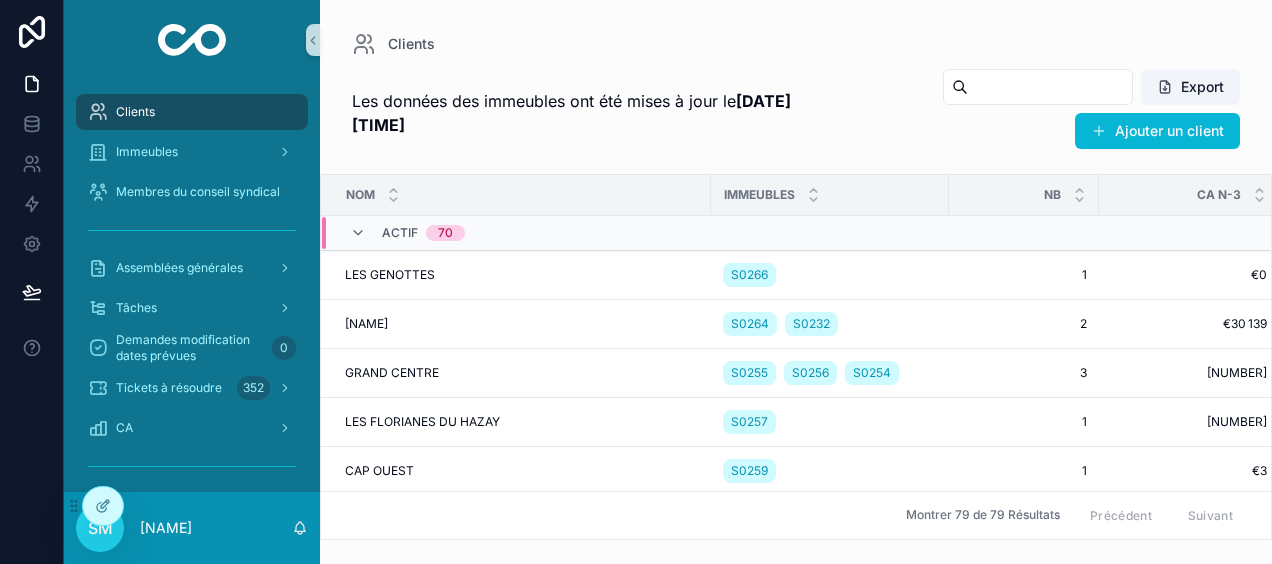 scroll, scrollTop: 0, scrollLeft: 0, axis: both 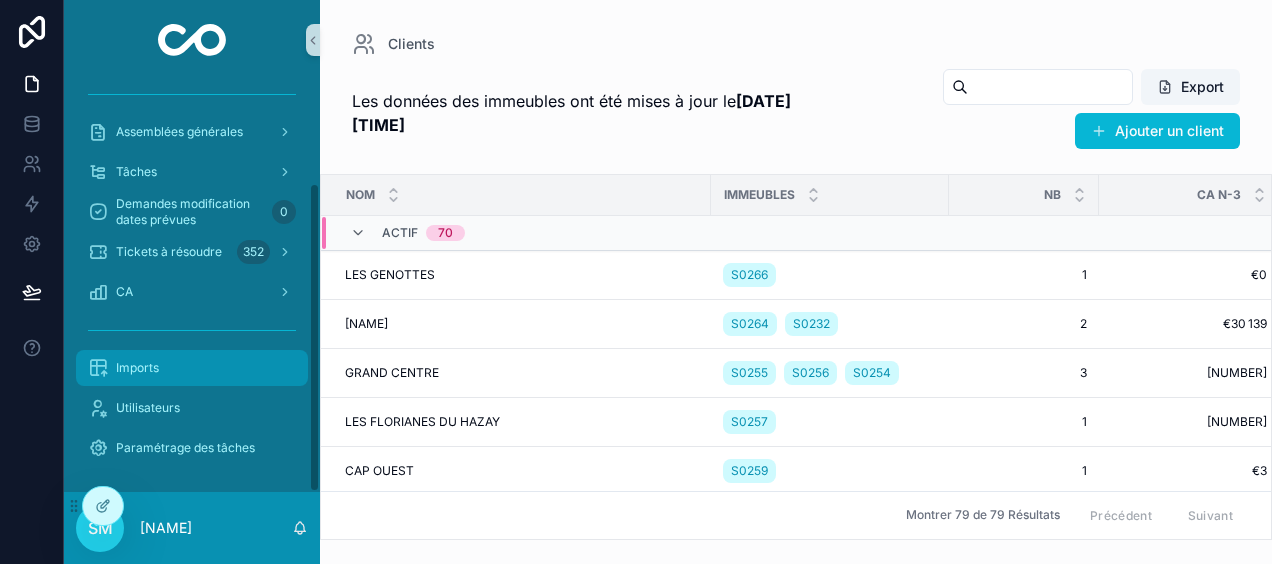 click on "Imports" at bounding box center [192, 368] 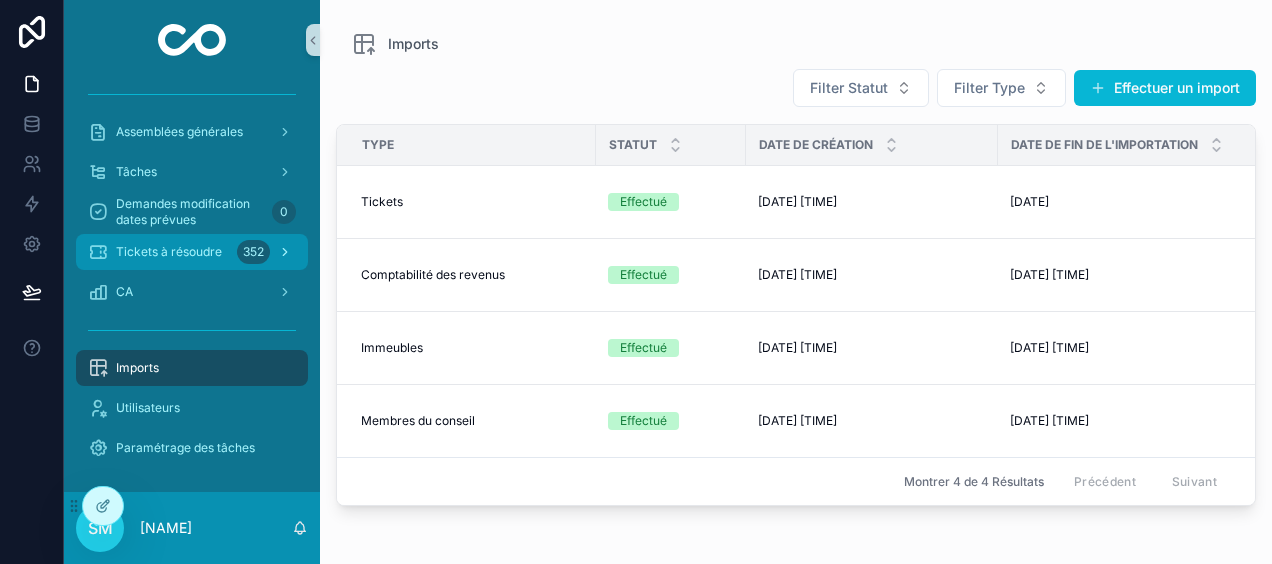 click on "Tickets à résoudre 352" at bounding box center [192, 252] 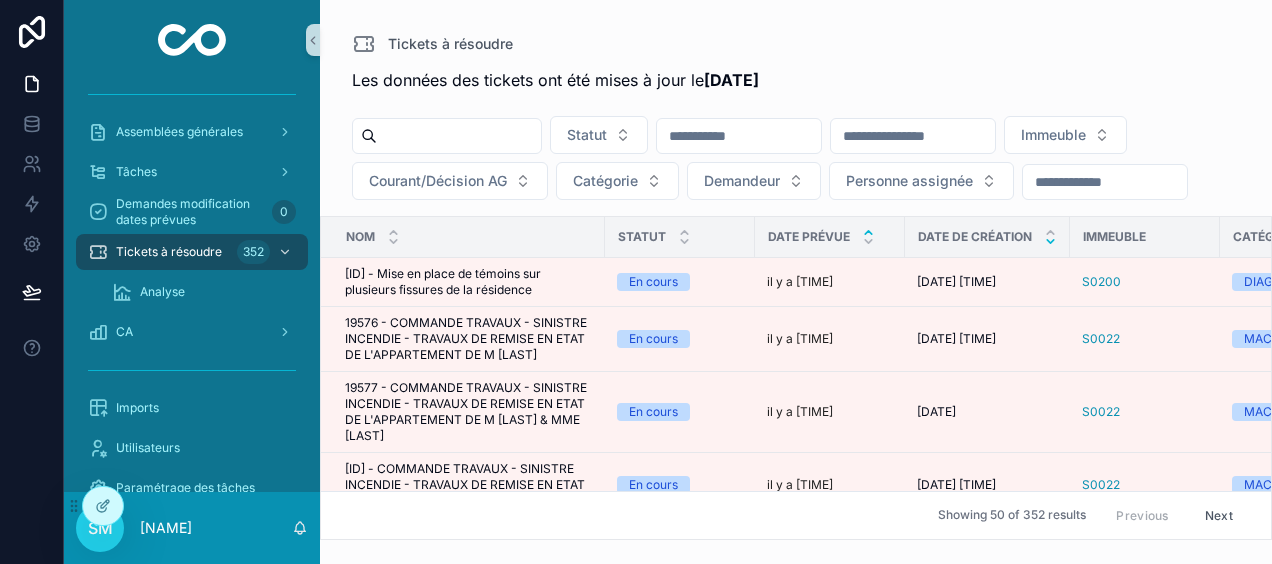 click 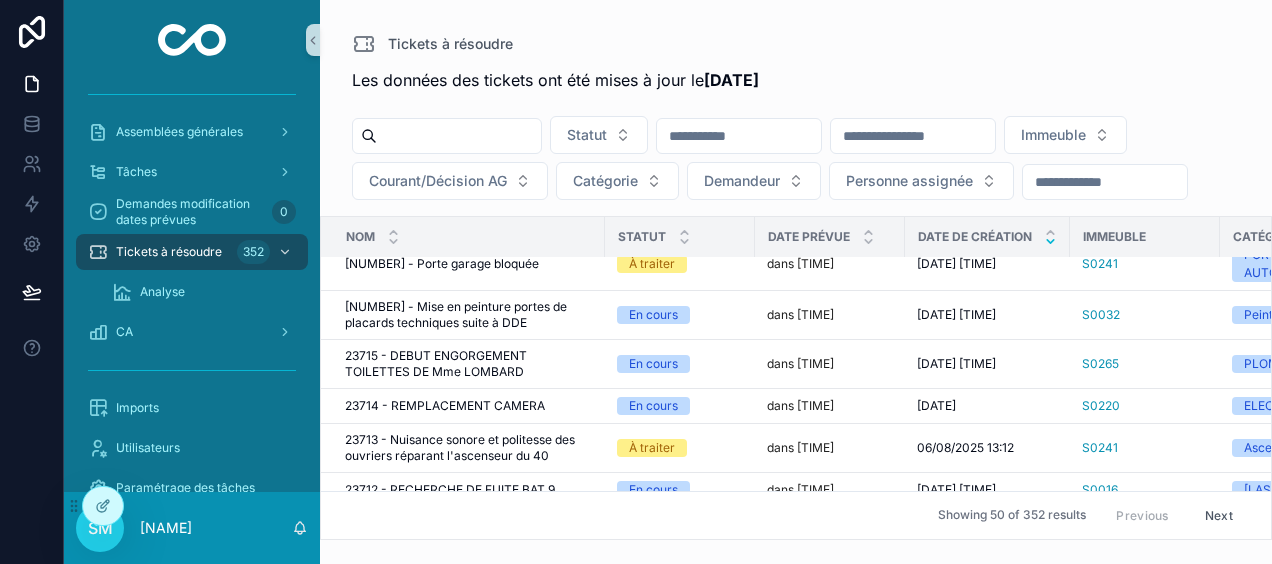 scroll, scrollTop: 0, scrollLeft: 0, axis: both 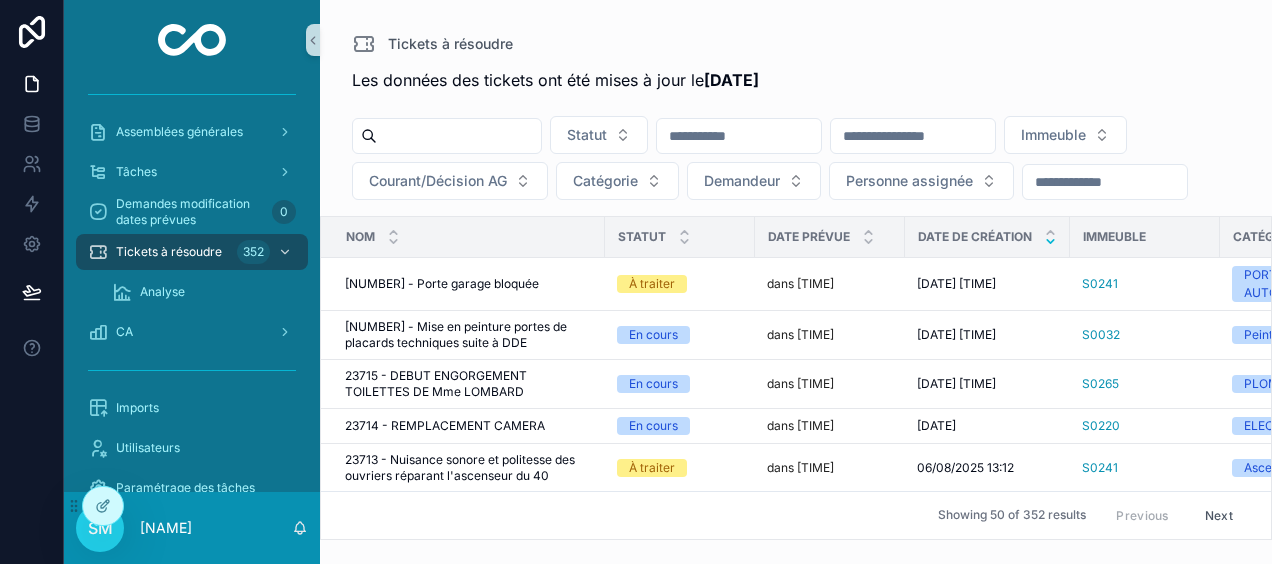 click at bounding box center [913, 136] 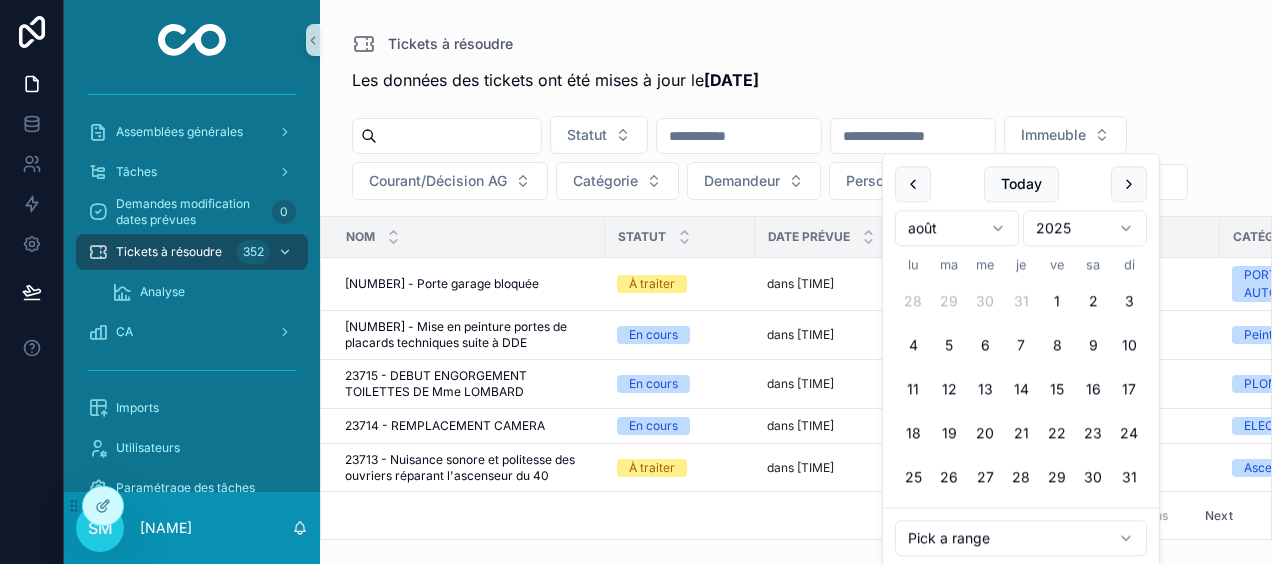 click on "Tickets à résoudre" at bounding box center [796, 44] 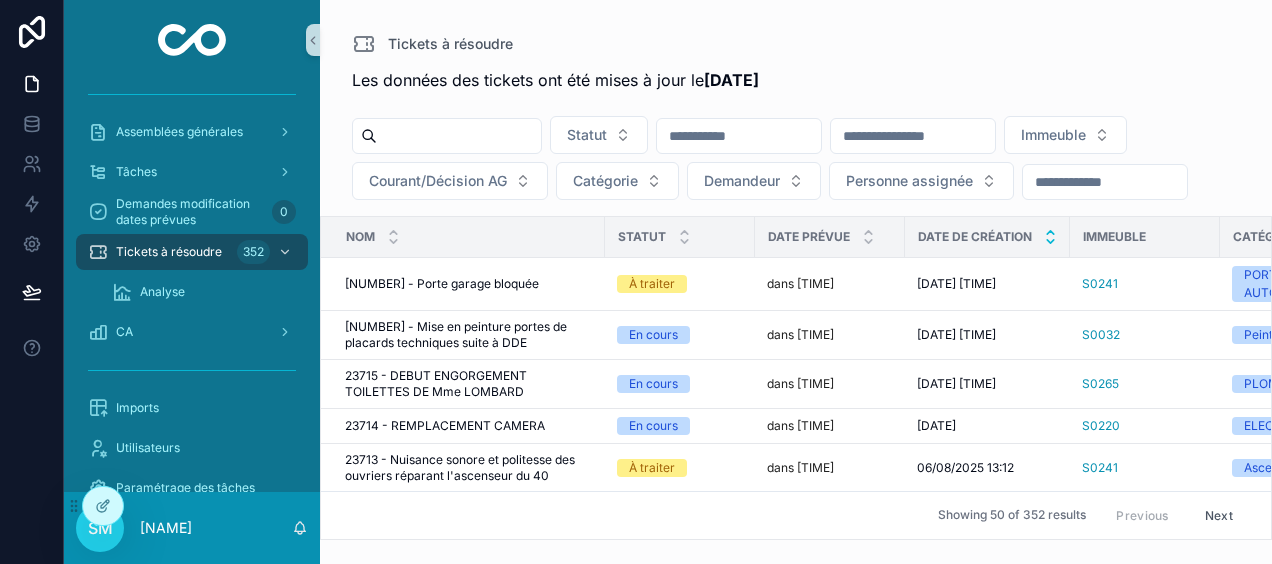 click 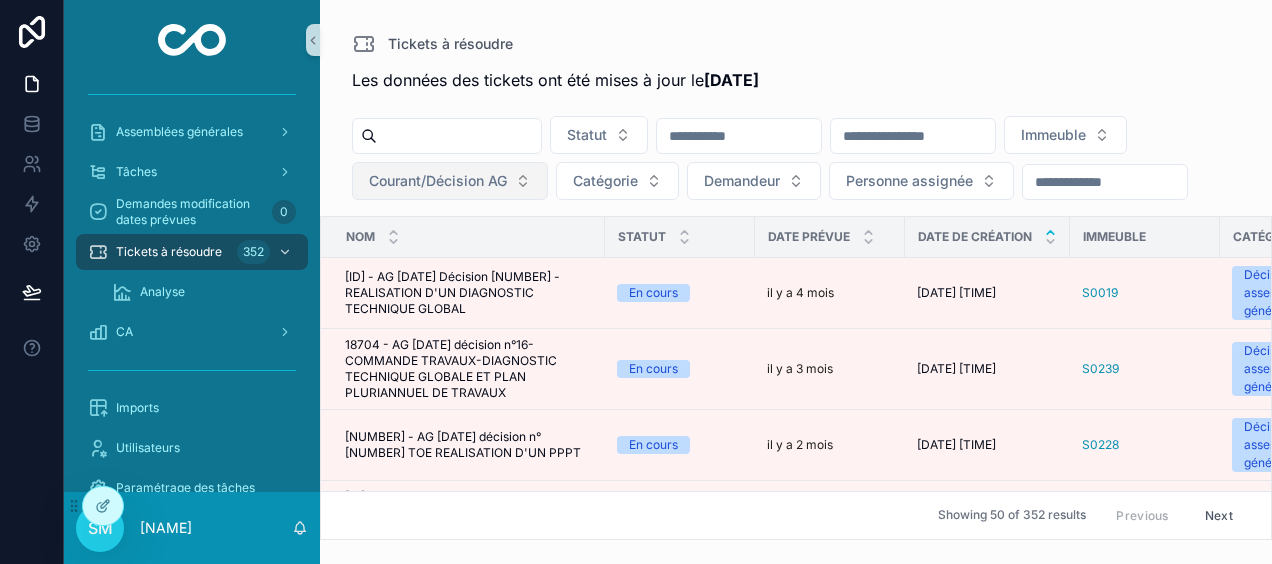 click on "Courant/Décision AG" at bounding box center (438, 181) 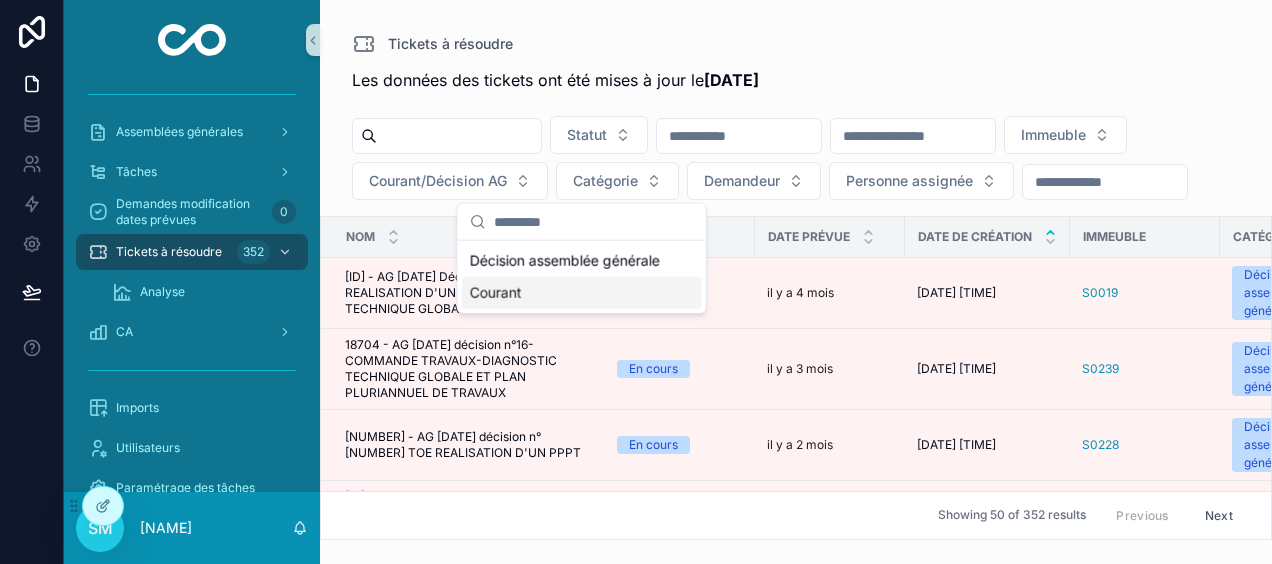 click on "Courant" at bounding box center (582, 293) 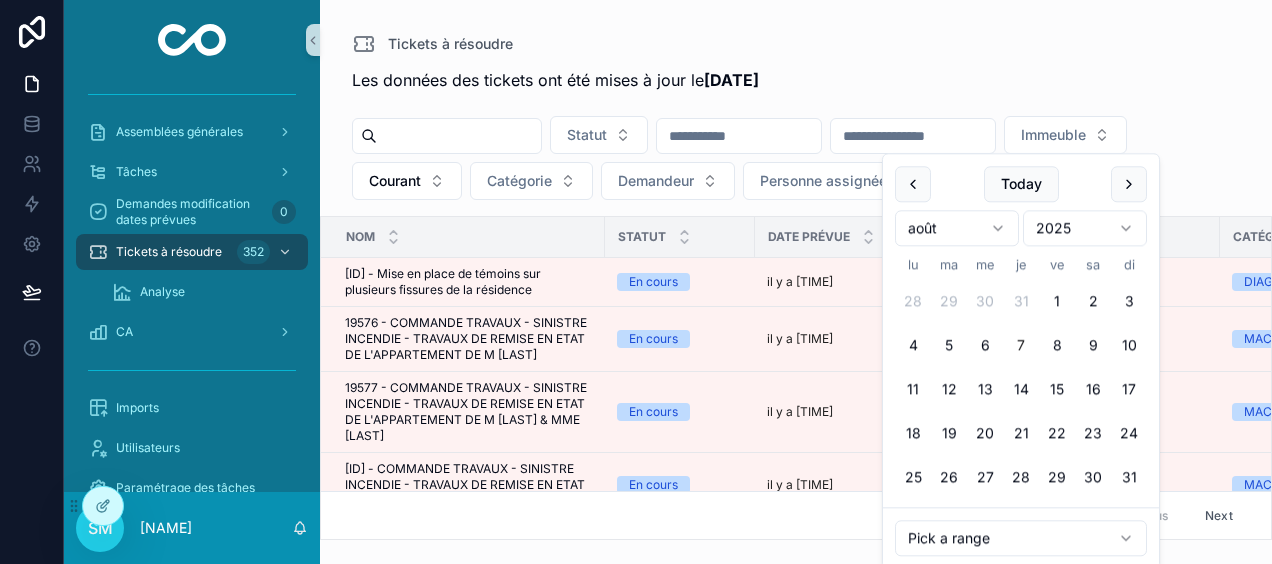 click at bounding box center (913, 136) 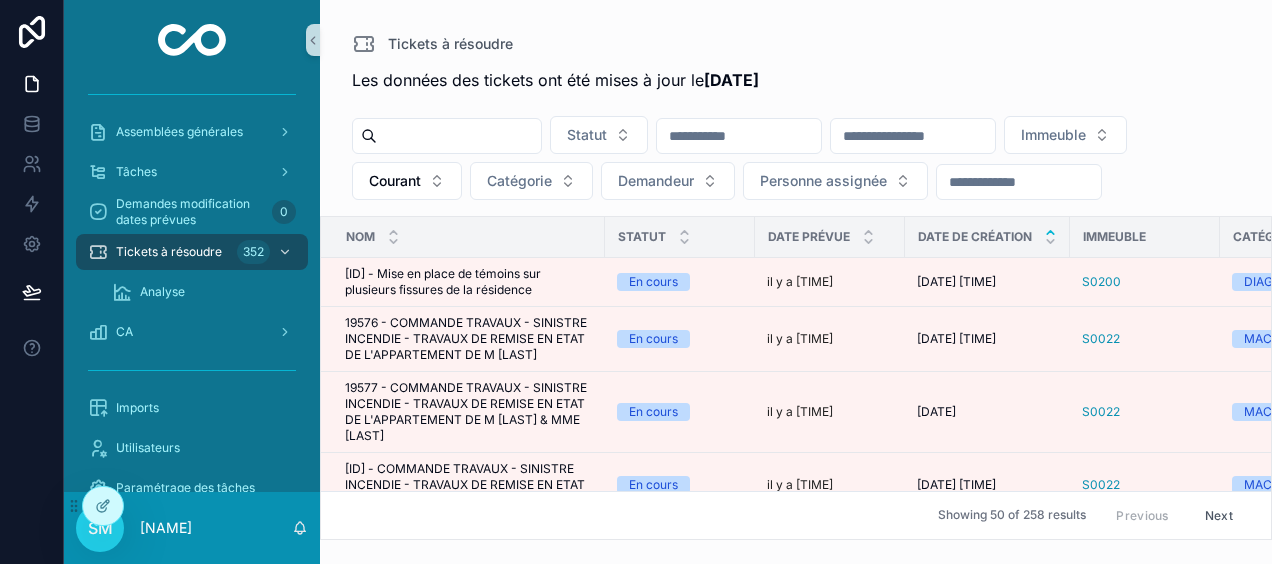 click at bounding box center (913, 136) 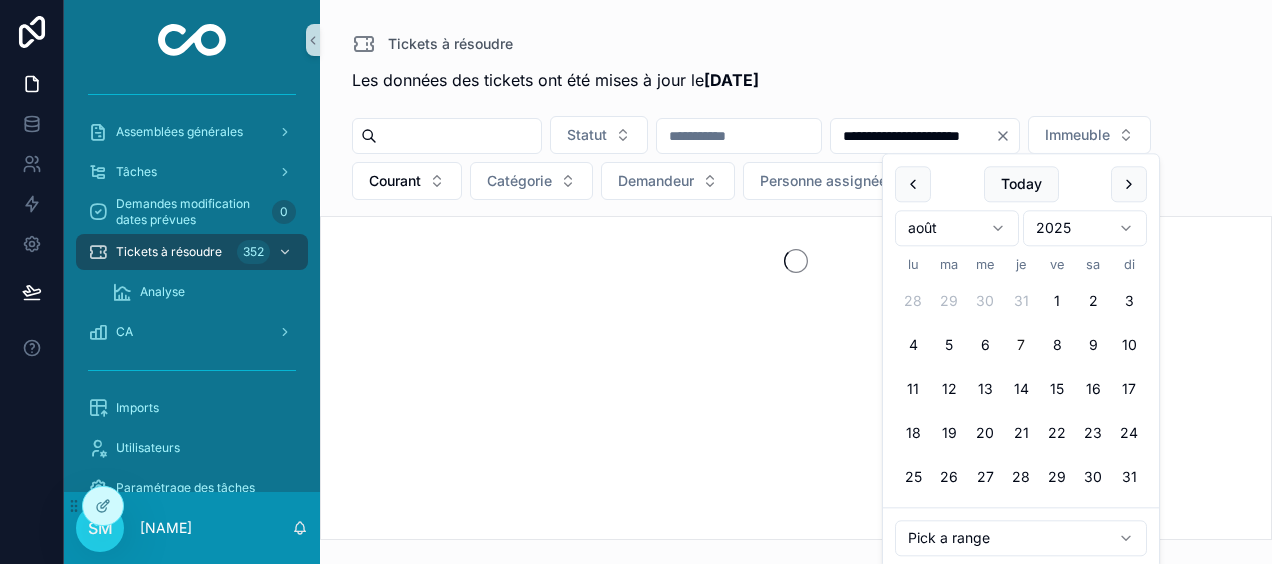 type on "**********" 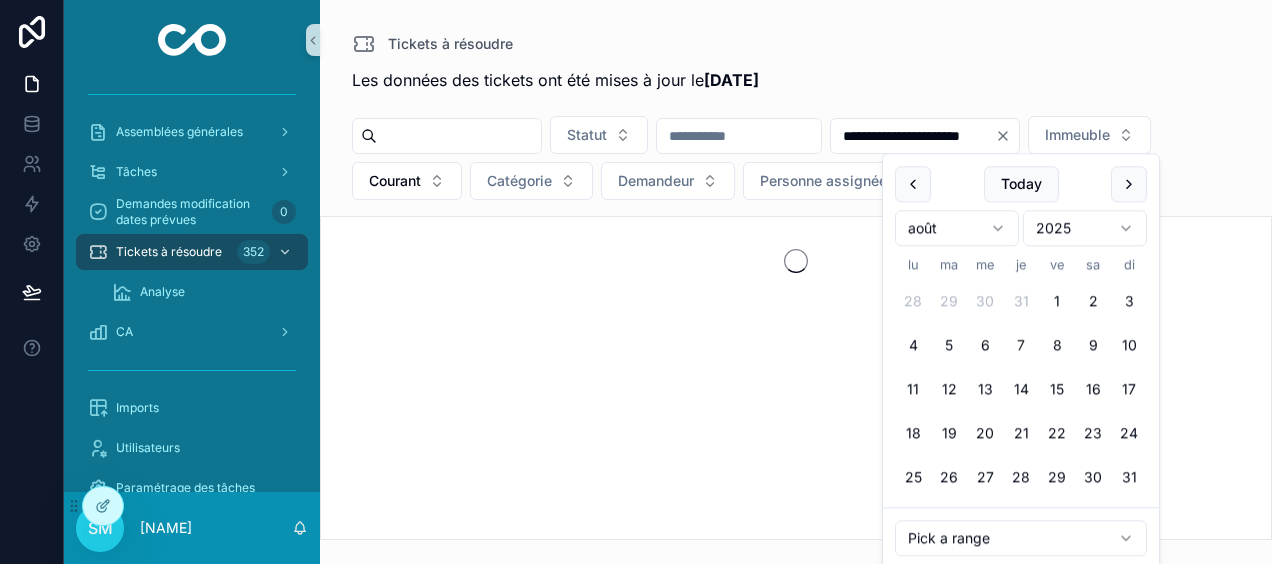 click on "**********" at bounding box center (796, 298) 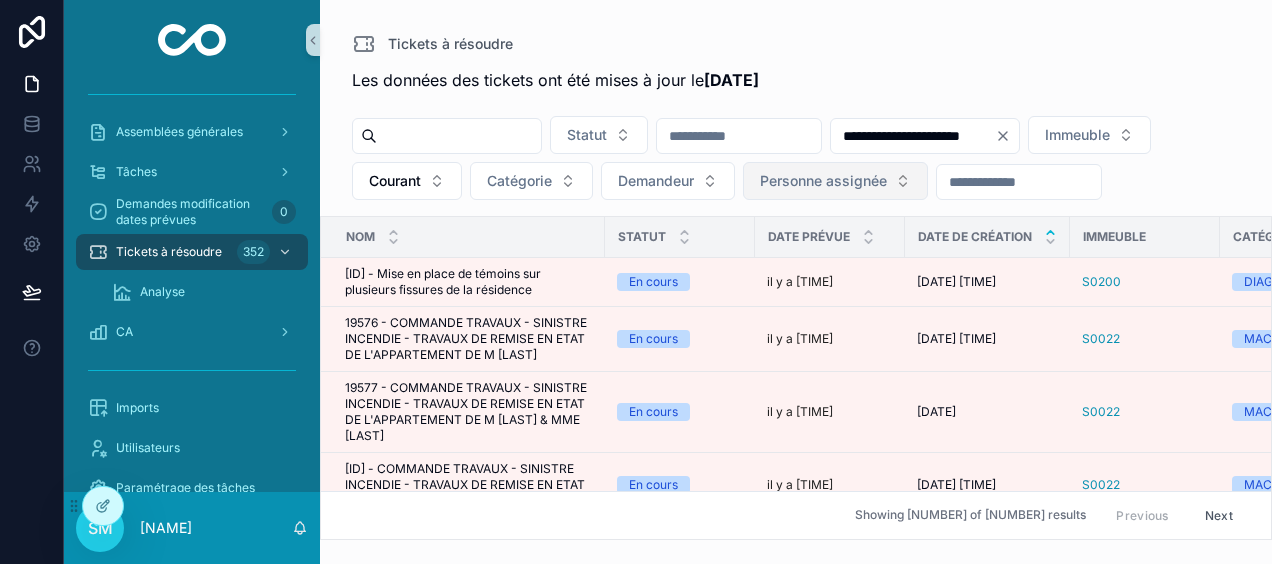 click on "Personne assignée" at bounding box center (835, 181) 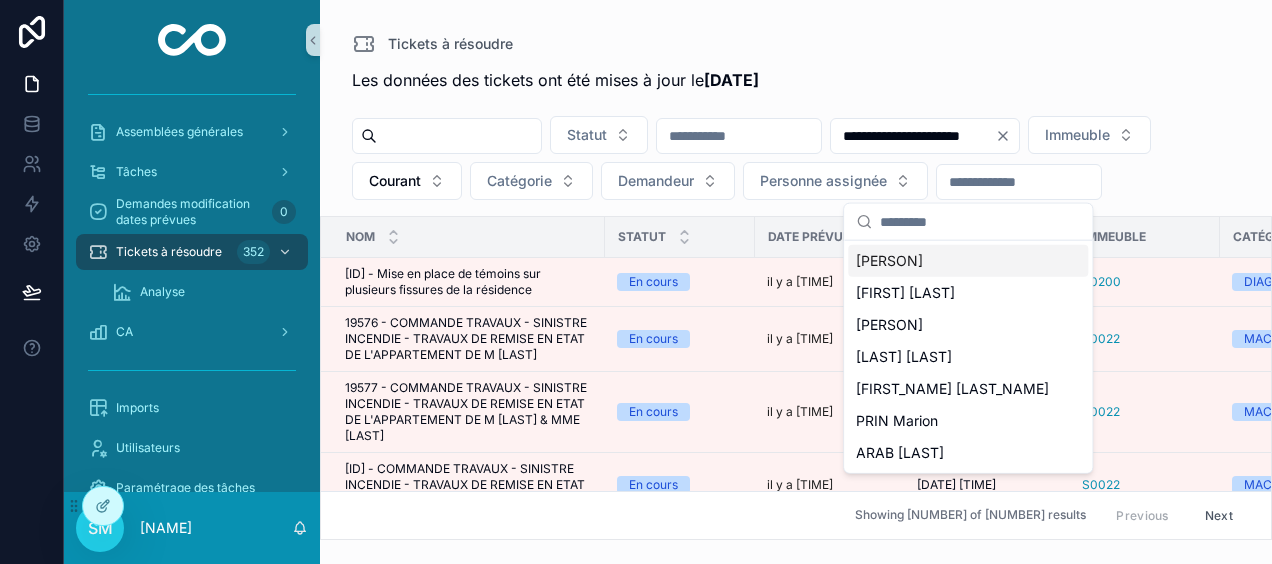 click on "[PERSON]" at bounding box center (889, 261) 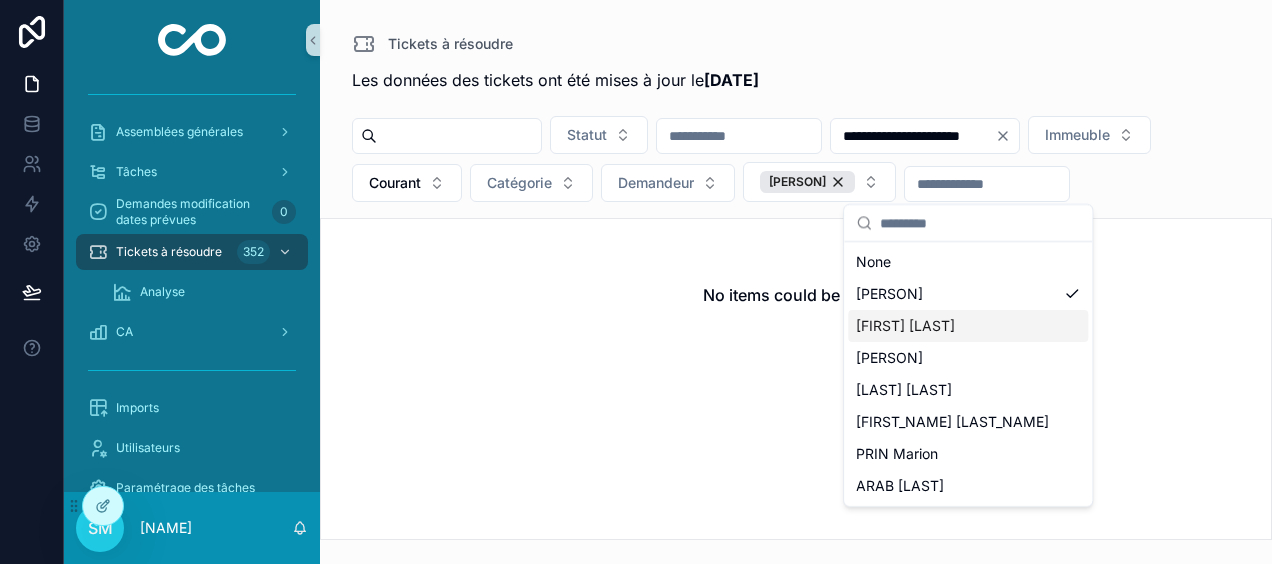 click on "[FIRST] [LAST]" at bounding box center [905, 326] 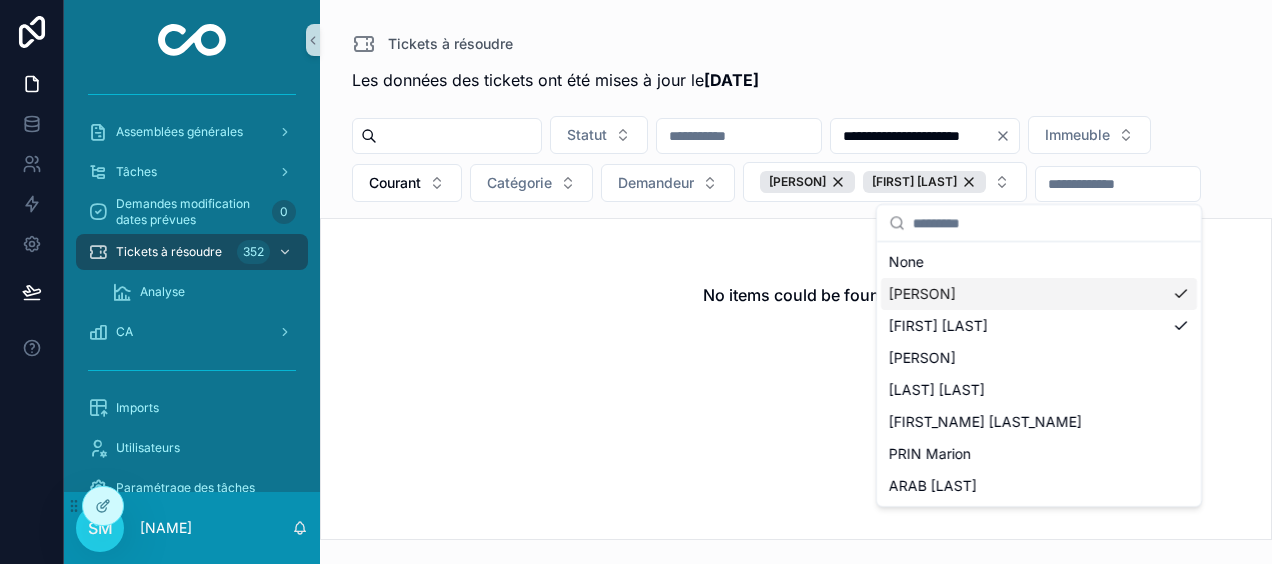 click on "[PERSON]" at bounding box center [1039, 294] 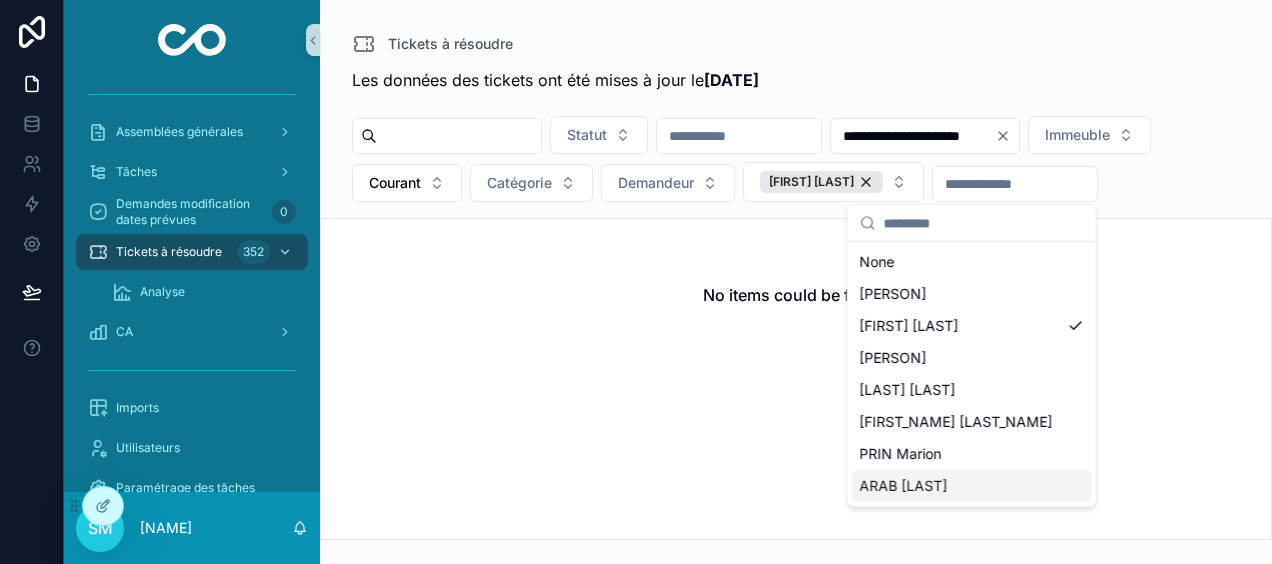 click on "ARAB [LAST]" at bounding box center [972, 486] 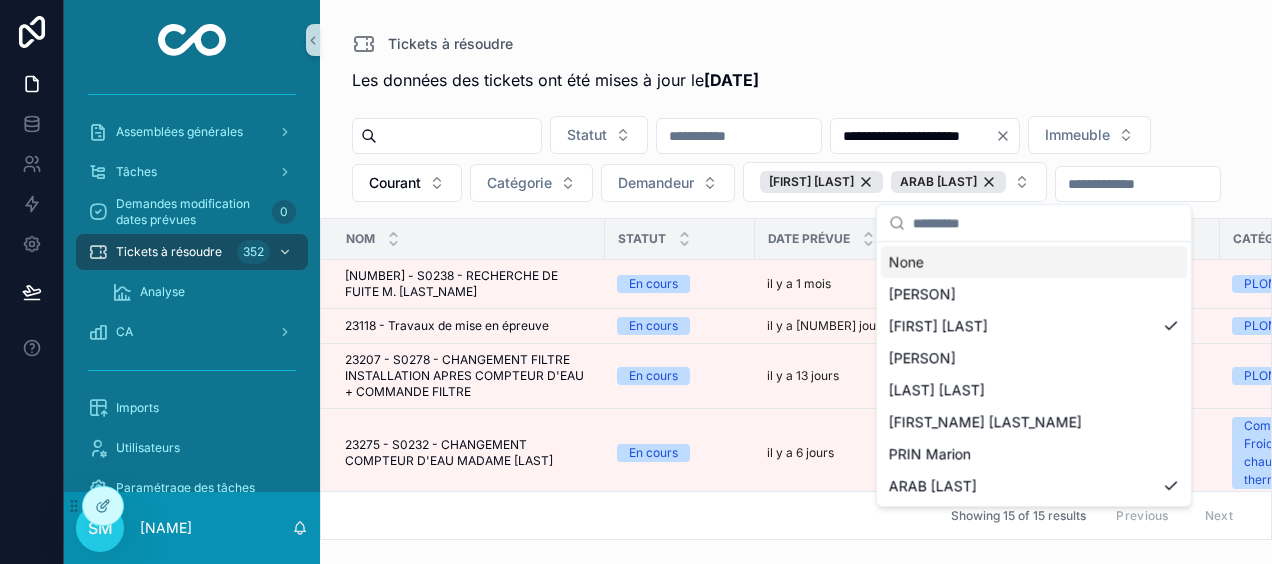 click on "Tickets à résoudre" at bounding box center [796, 44] 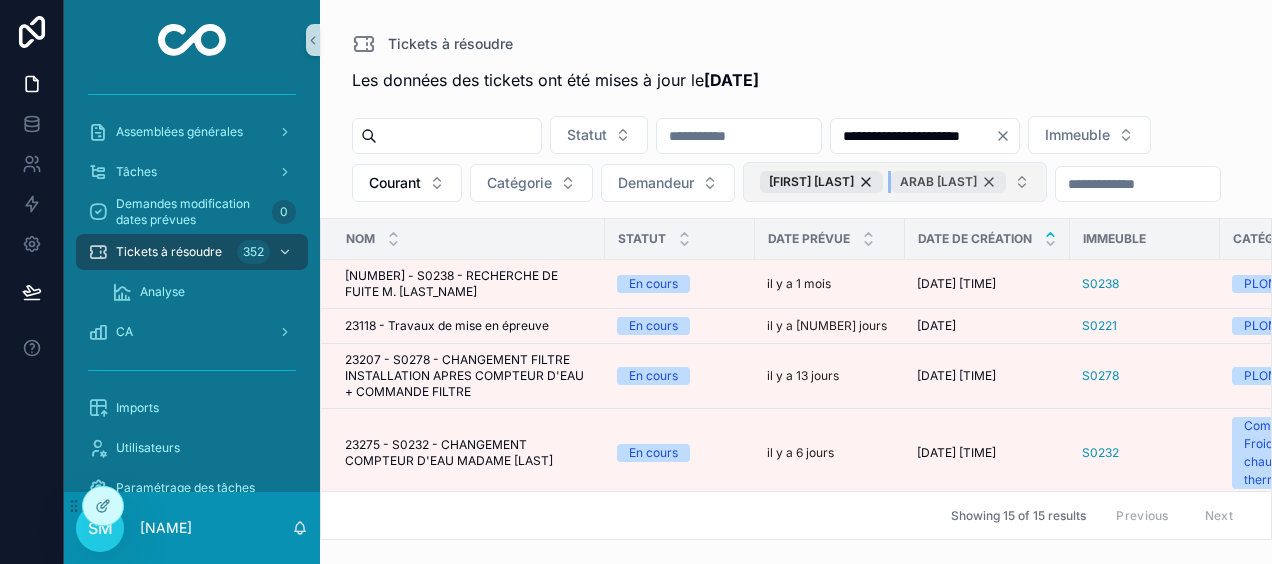 click on "ARAB [LAST]" at bounding box center (948, 182) 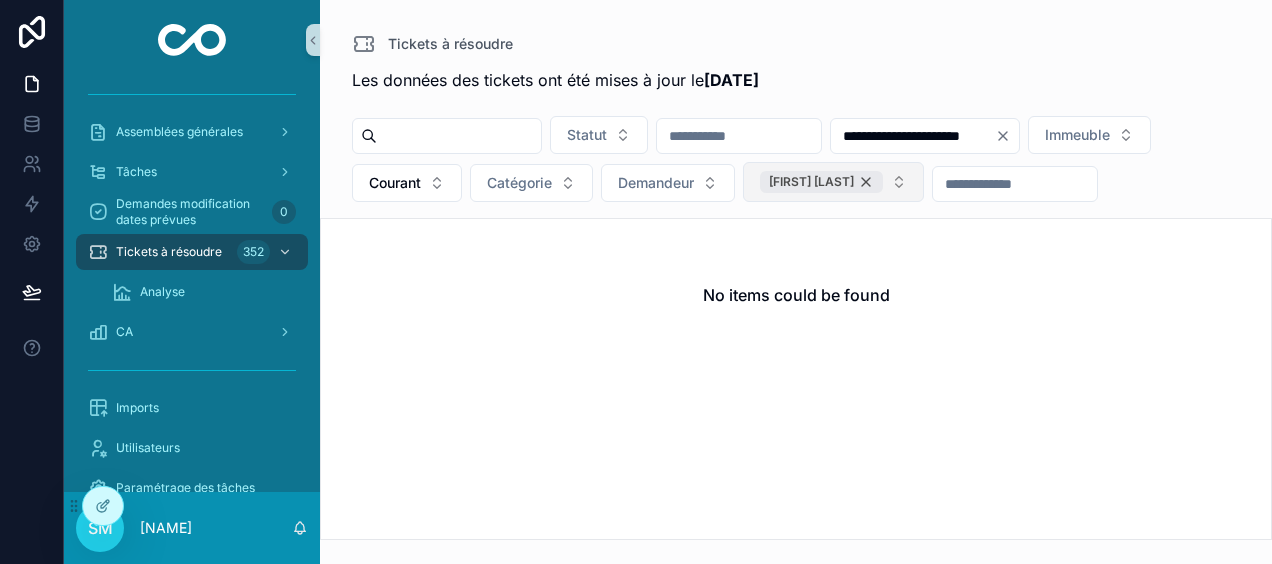 click on "[FIRST] [LAST]" at bounding box center (821, 182) 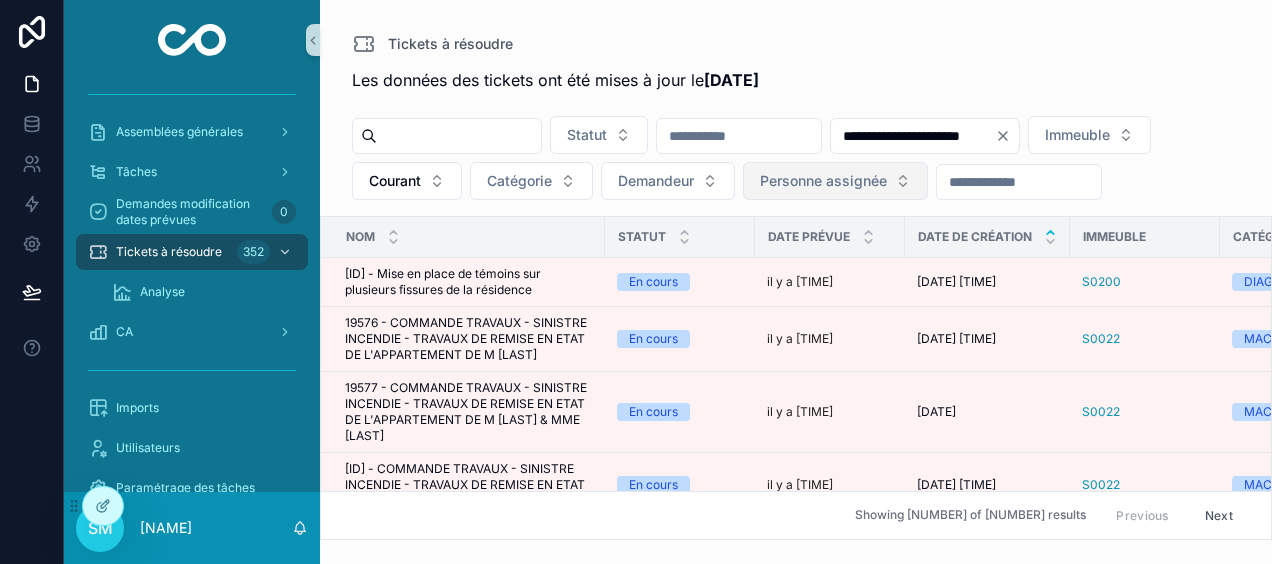 click on "Personne assignée" at bounding box center (823, 181) 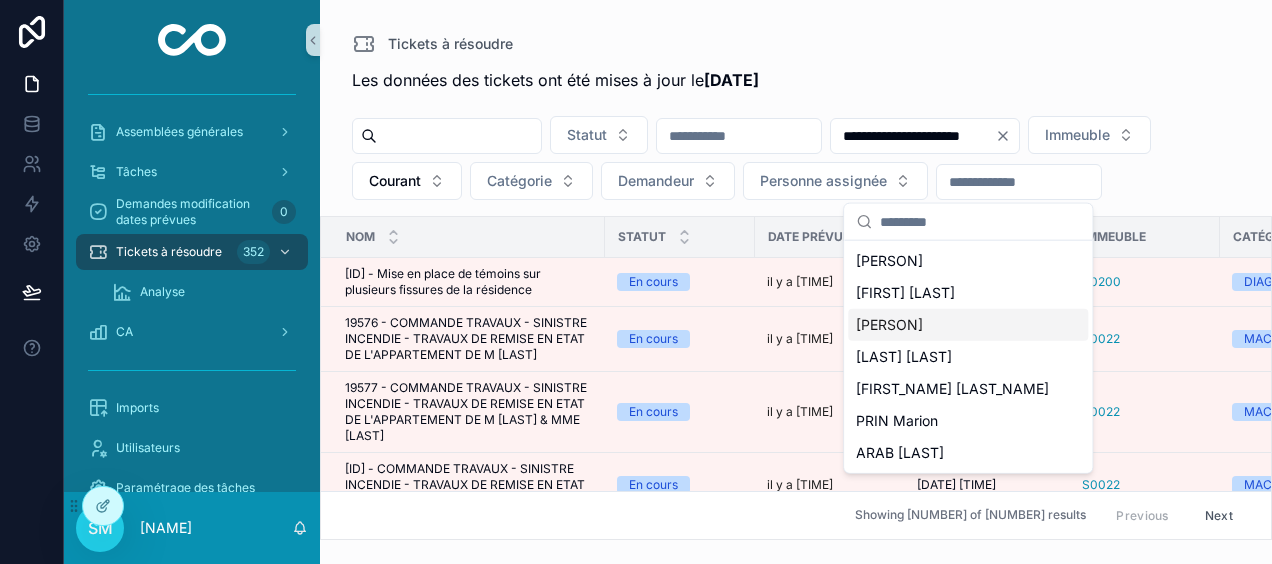 click on "[PERSON]" at bounding box center (889, 325) 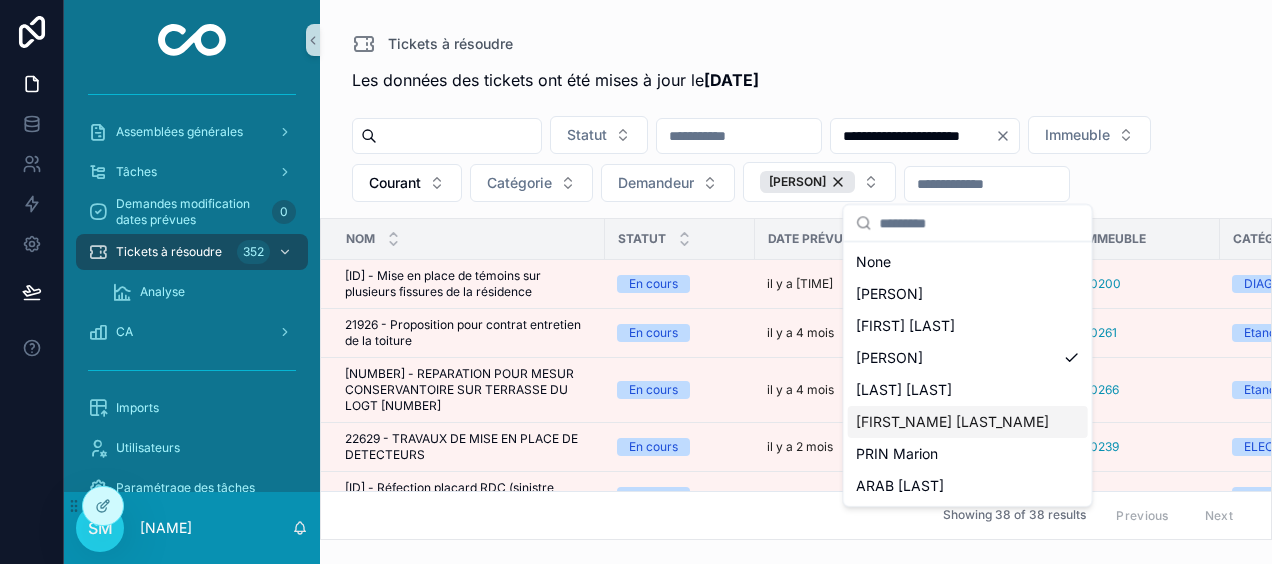 click on "[FIRST_NAME] [LAST_NAME]" at bounding box center [952, 422] 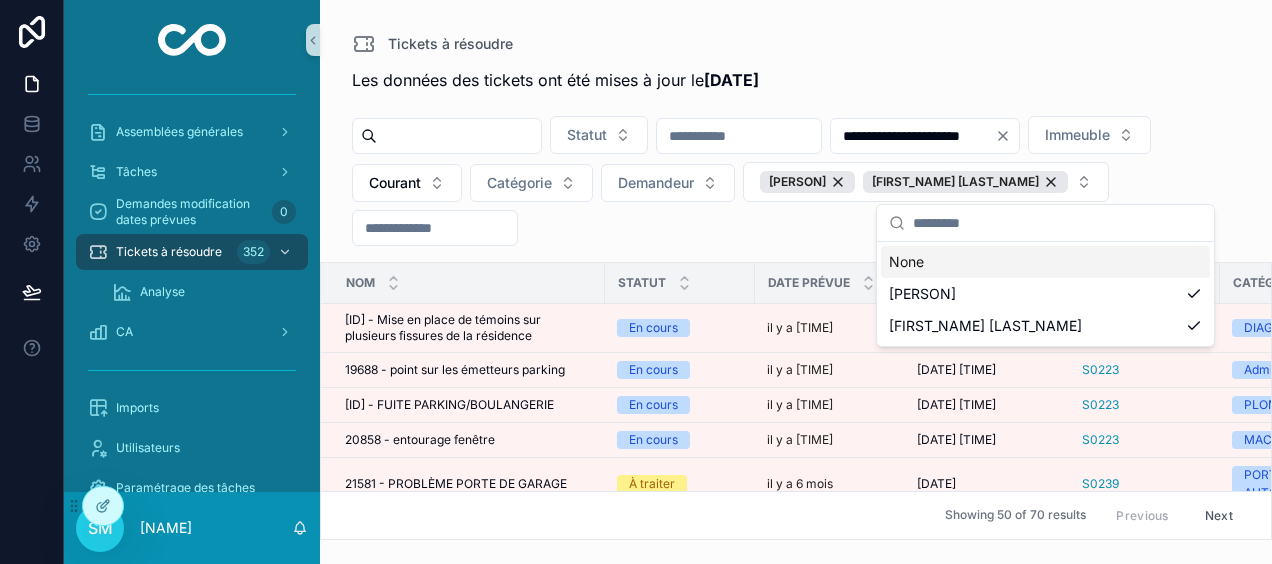 click on "Tickets à résoudre" at bounding box center [796, 44] 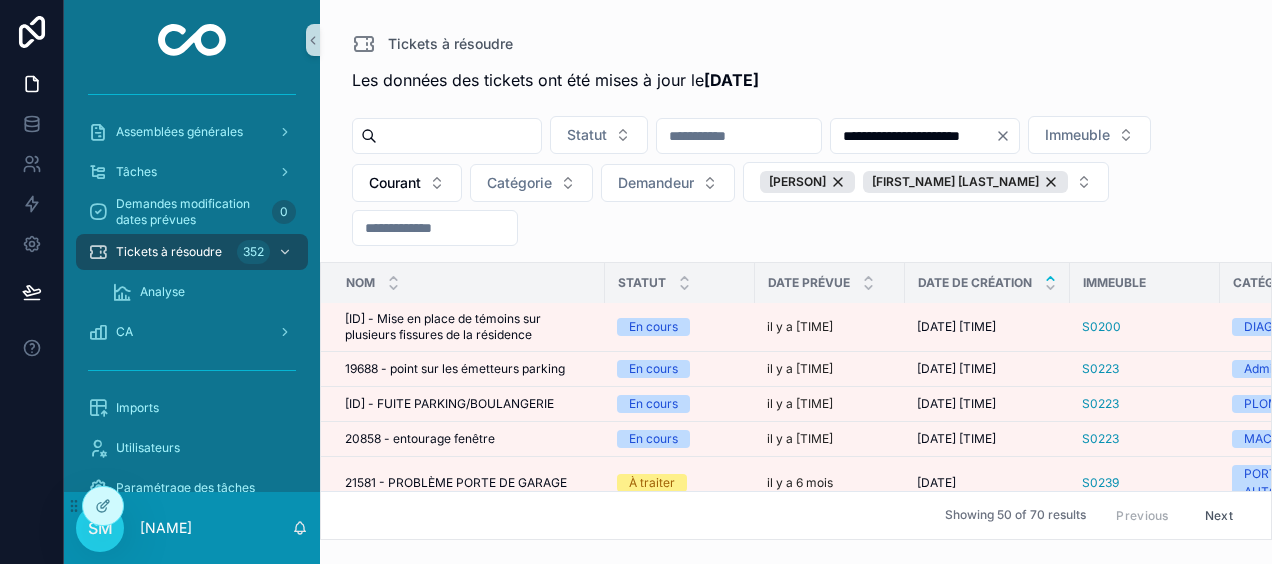 scroll, scrollTop: 0, scrollLeft: 0, axis: both 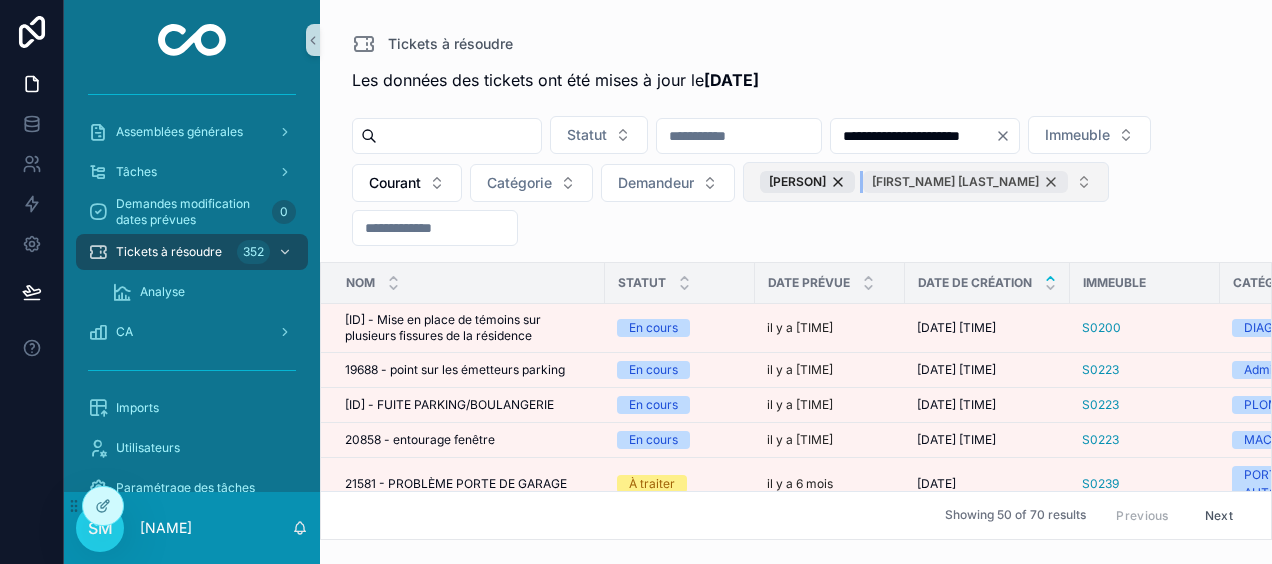 click on "[FIRST_NAME] [LAST_NAME]" at bounding box center (965, 182) 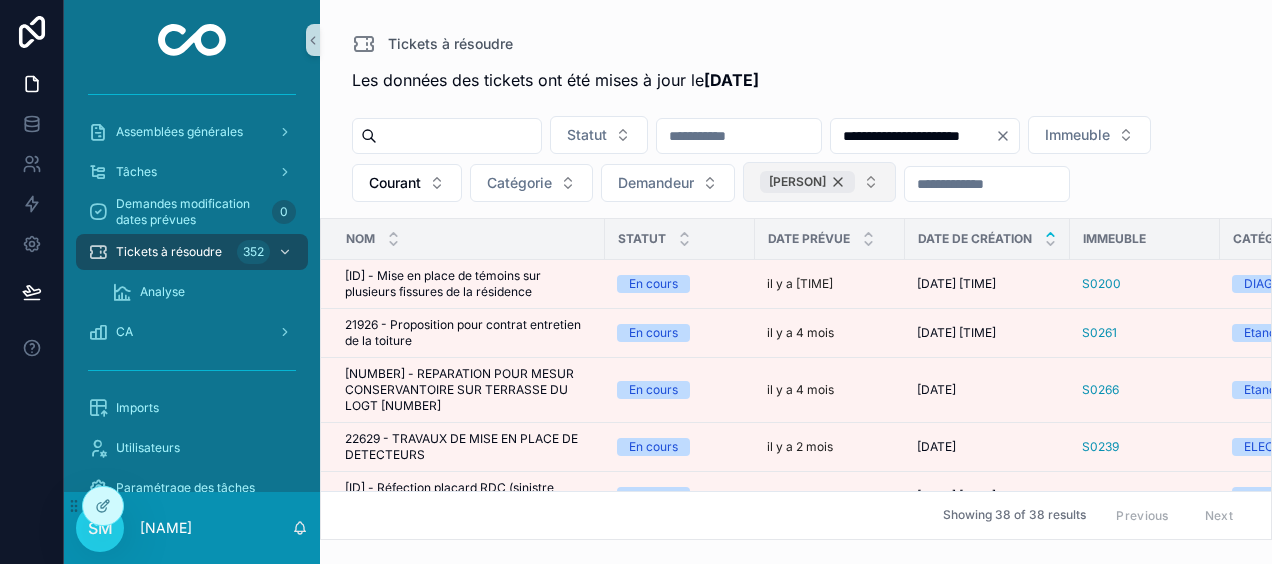 click on "[PERSON]" at bounding box center [807, 182] 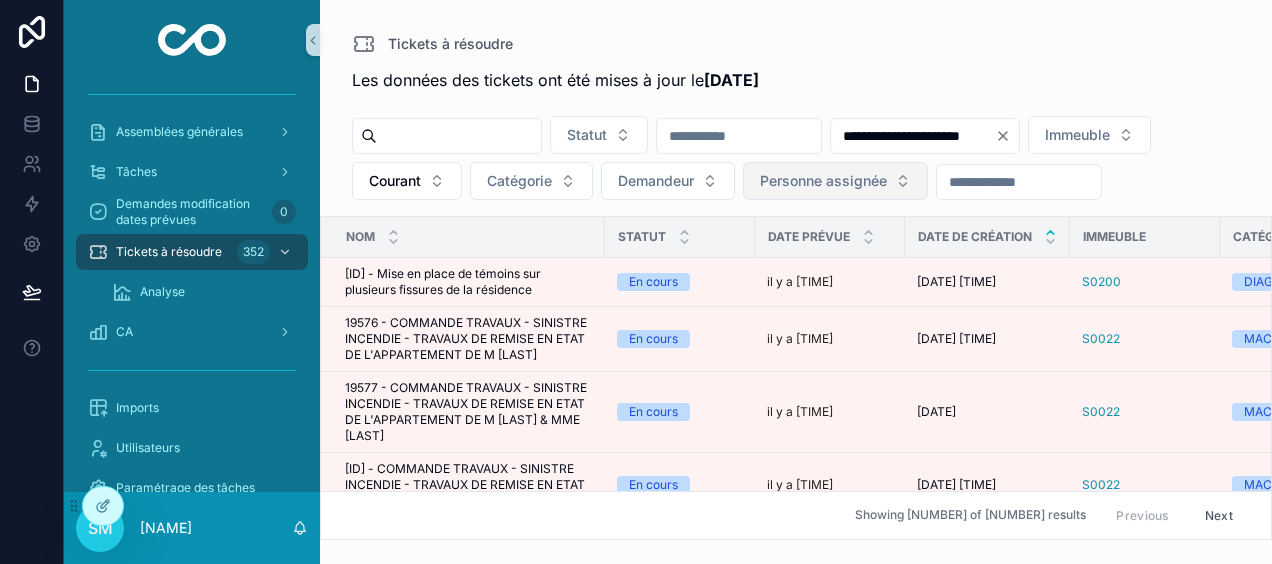 click on "Personne assignée" at bounding box center (823, 181) 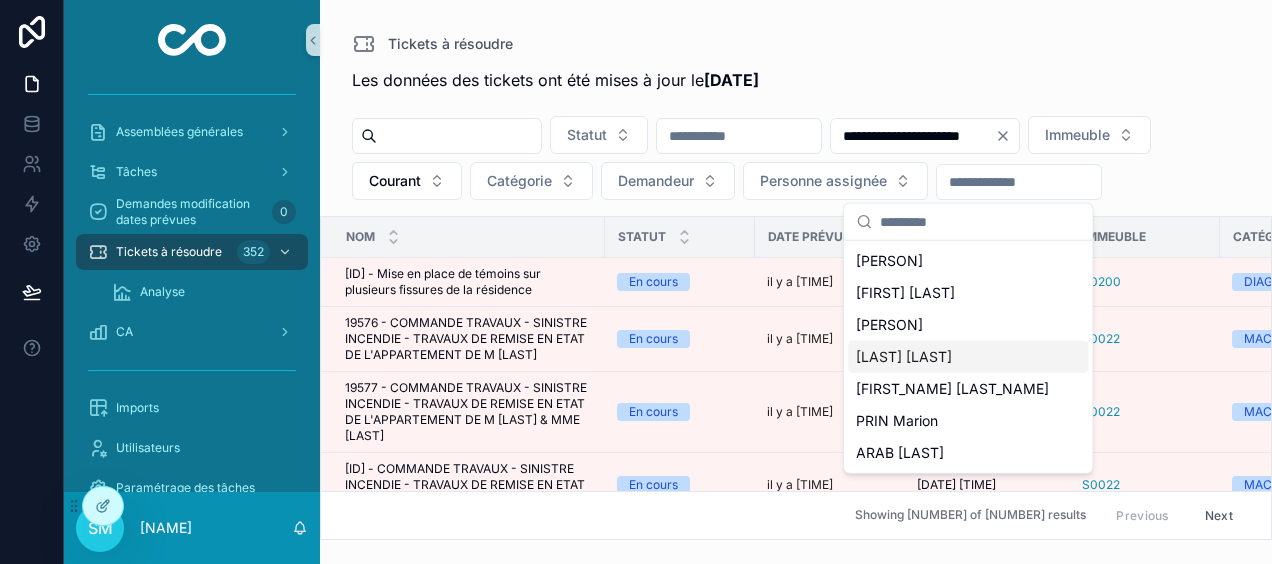click on "[LAST] [LAST]" at bounding box center (904, 357) 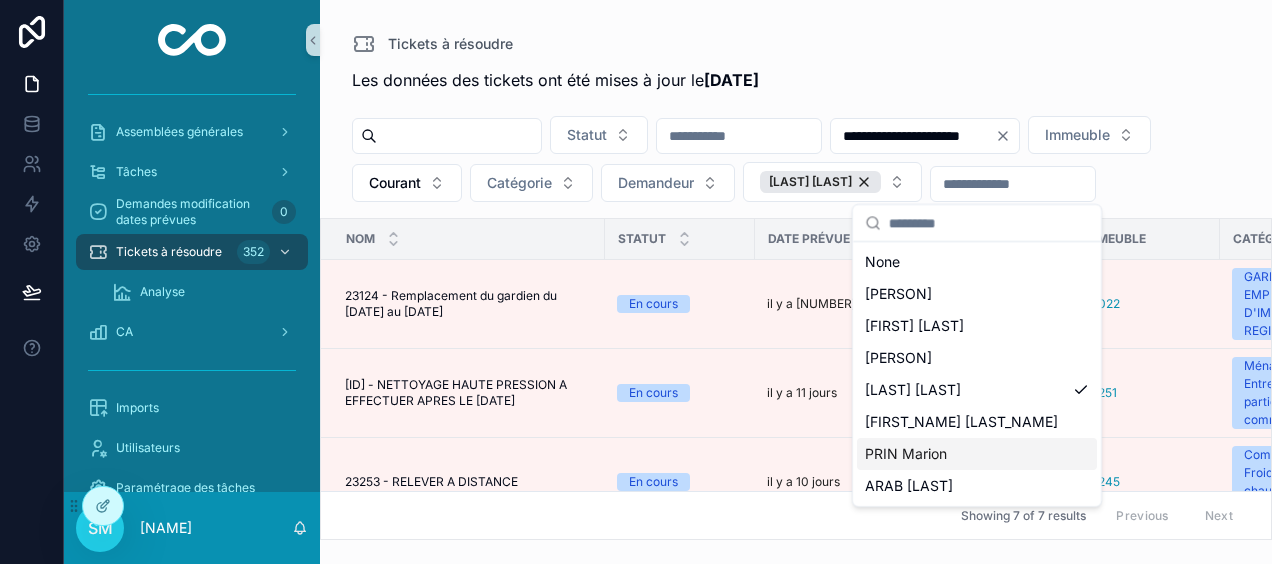 click on "PRIN Marion" at bounding box center (906, 454) 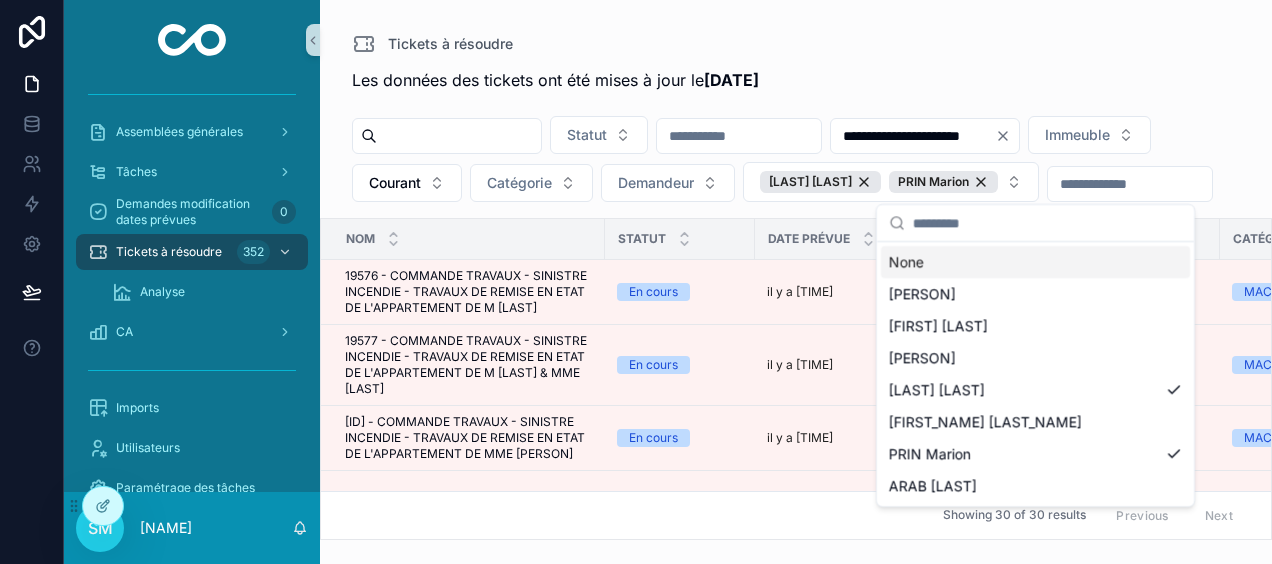 click on "Tickets à résoudre" at bounding box center [796, 44] 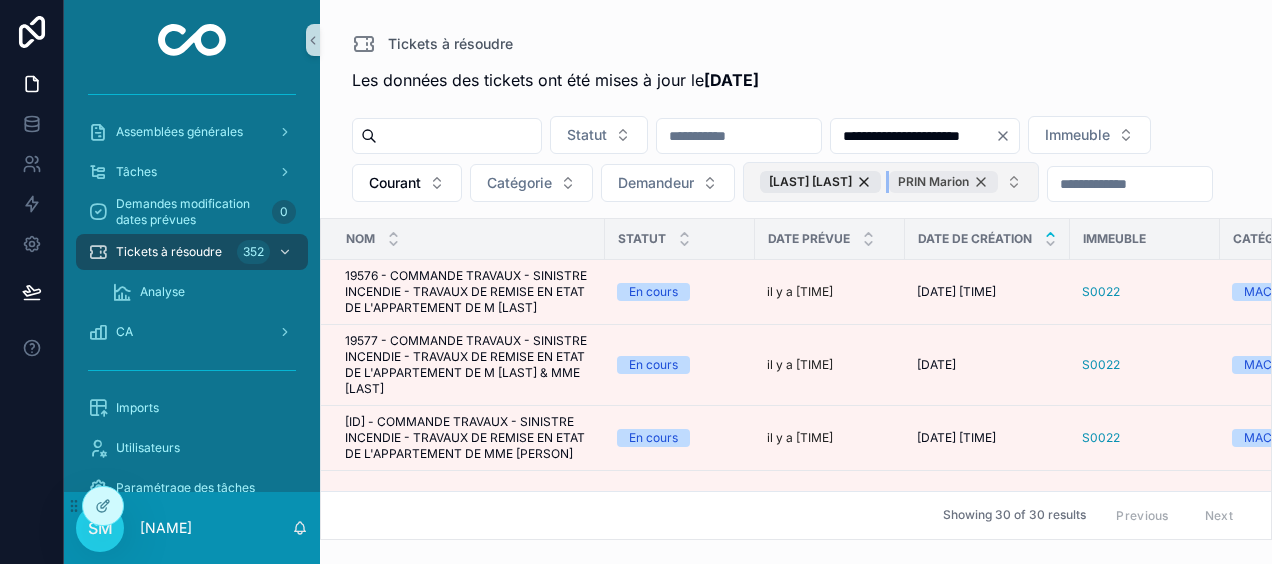 click on "PRIN Marion" at bounding box center (943, 182) 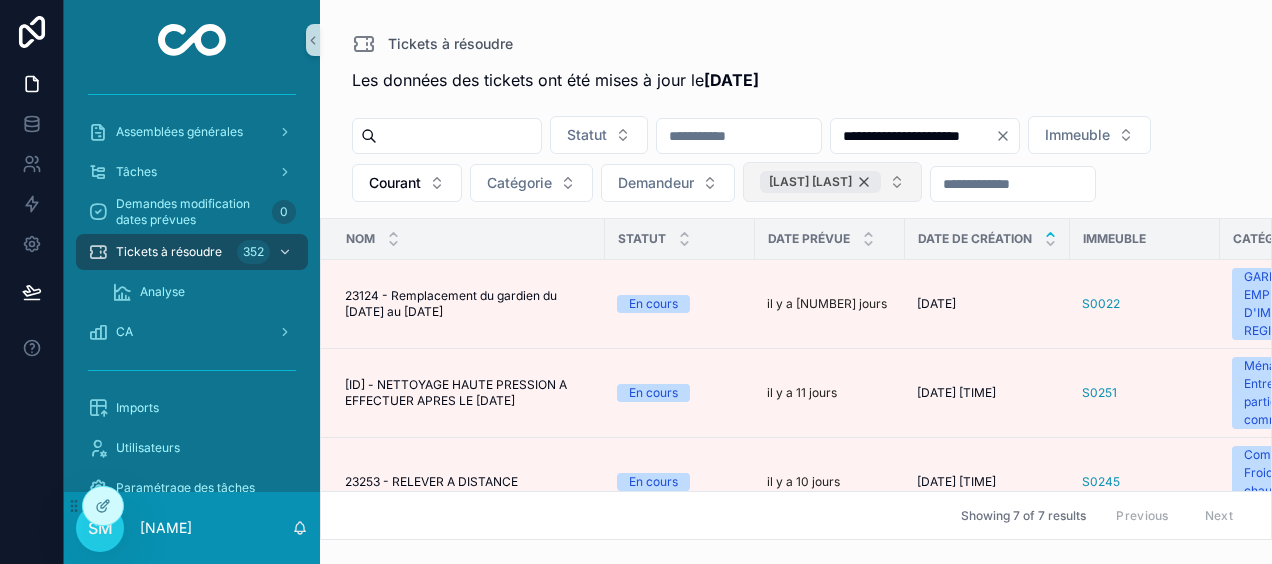 click on "[LAST] [LAST]" at bounding box center (820, 182) 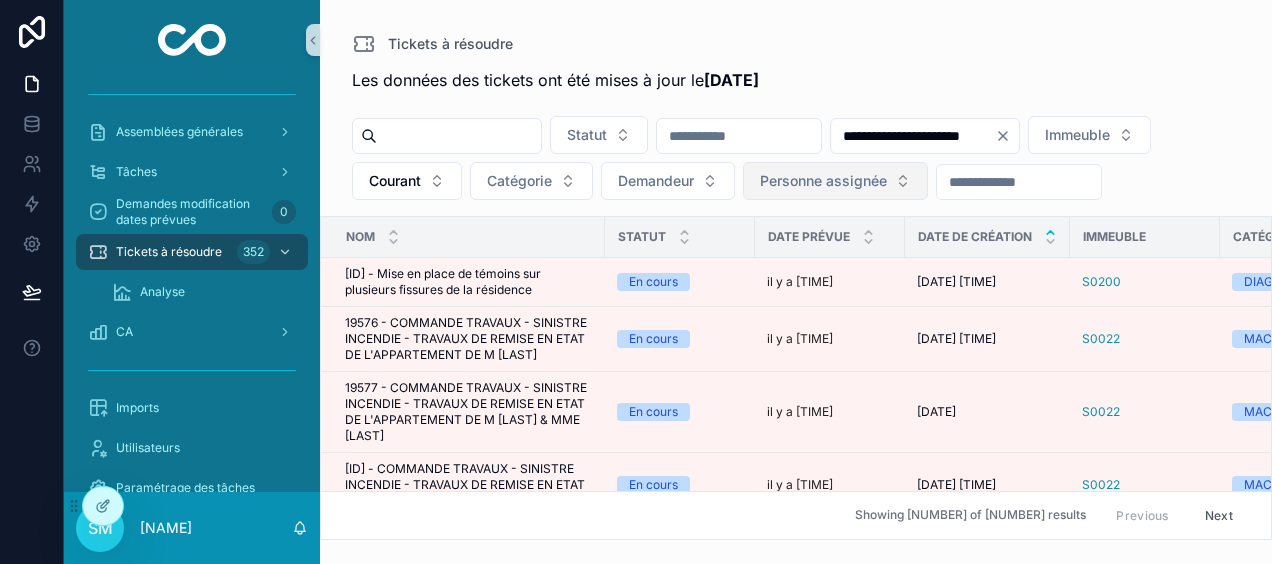 click 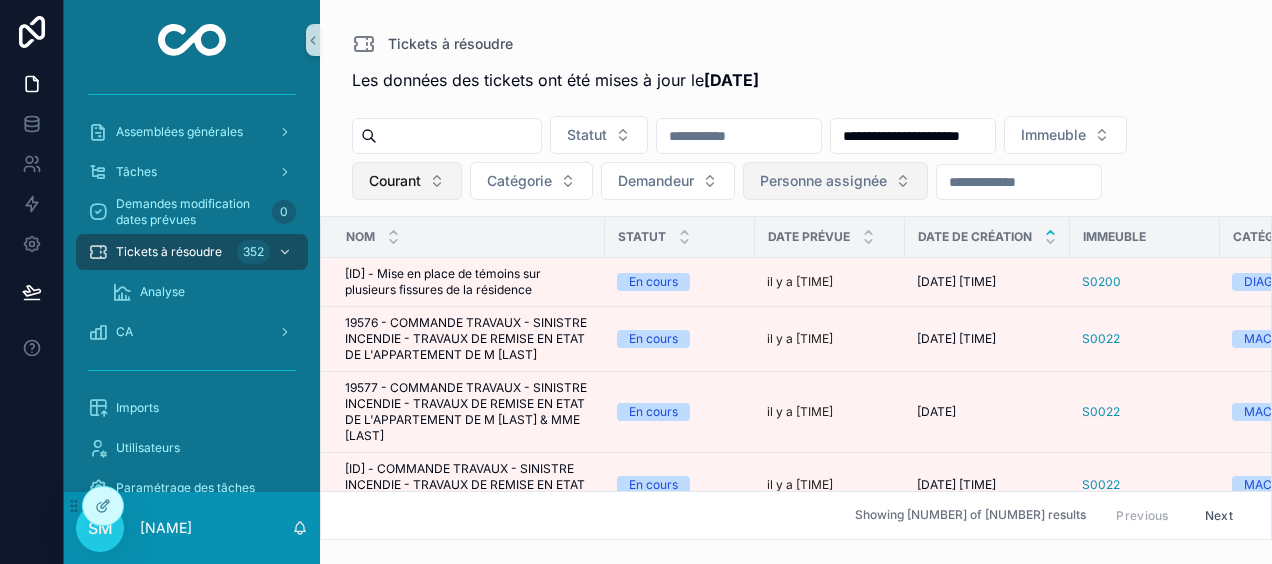 click on "Courant" at bounding box center (407, 181) 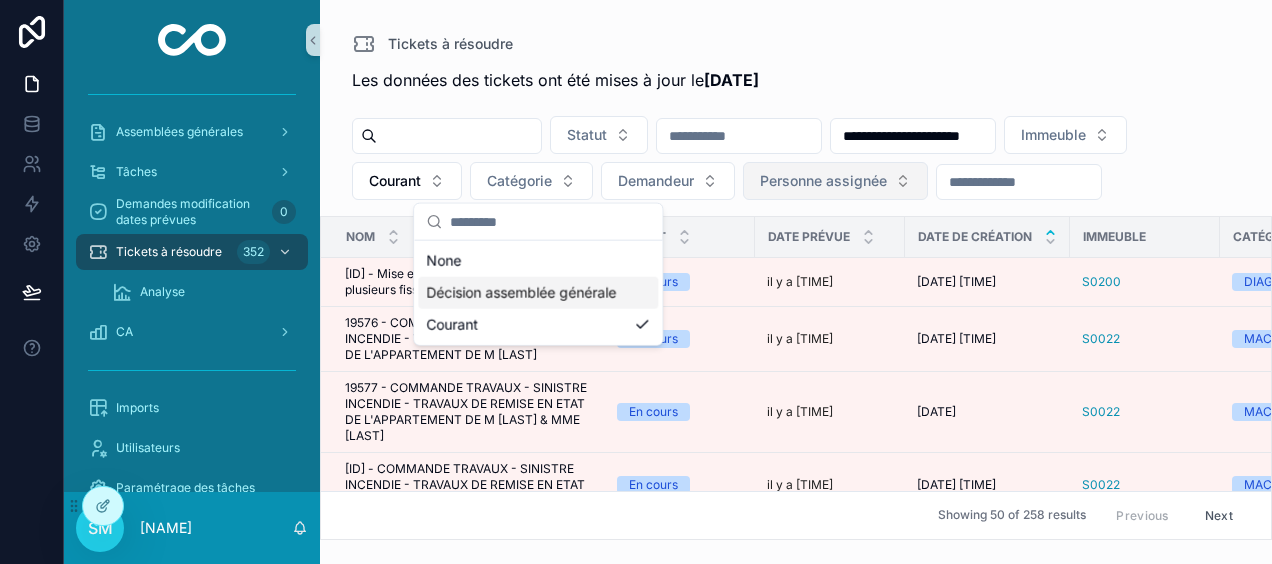 click on "Décision assemblée générale" at bounding box center (538, 293) 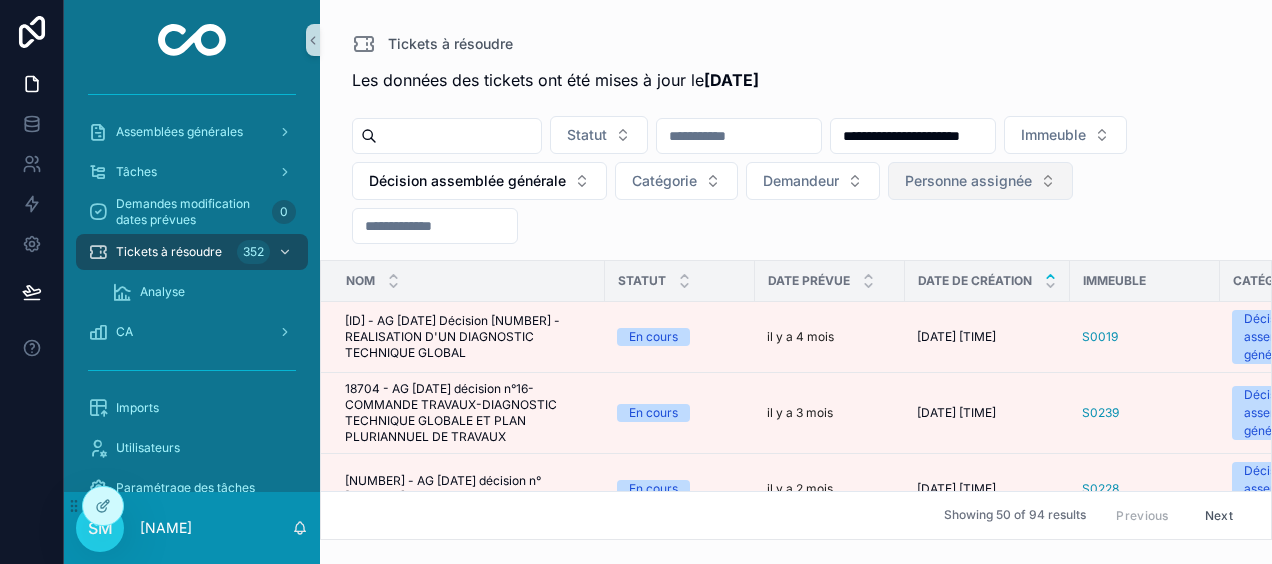 click 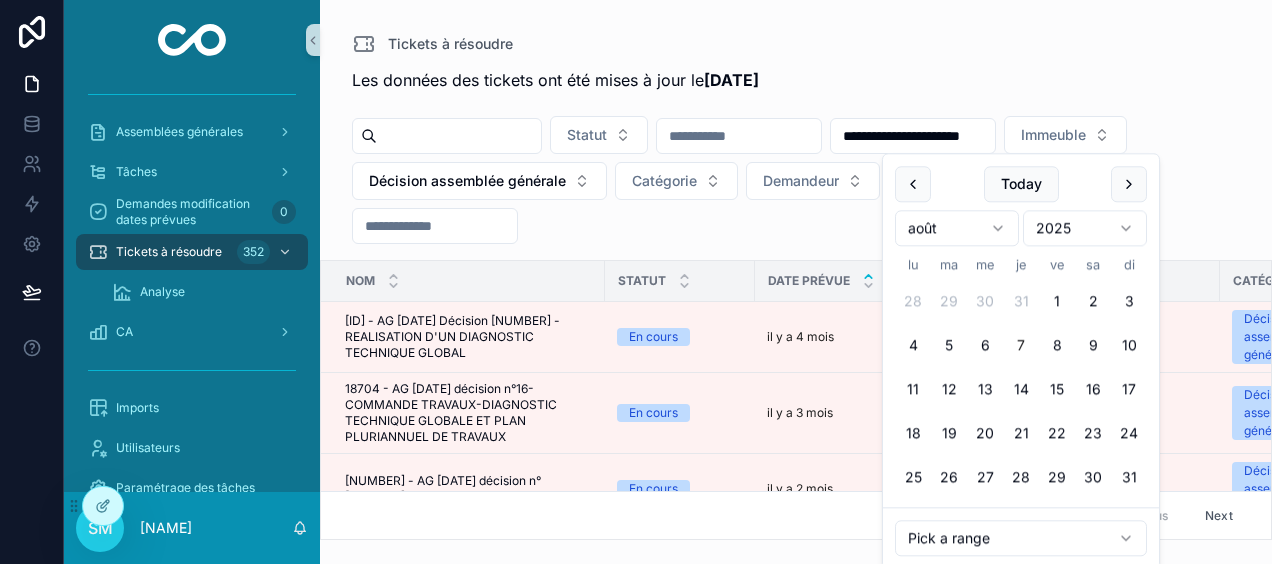 click on "**********" at bounding box center (913, 136) 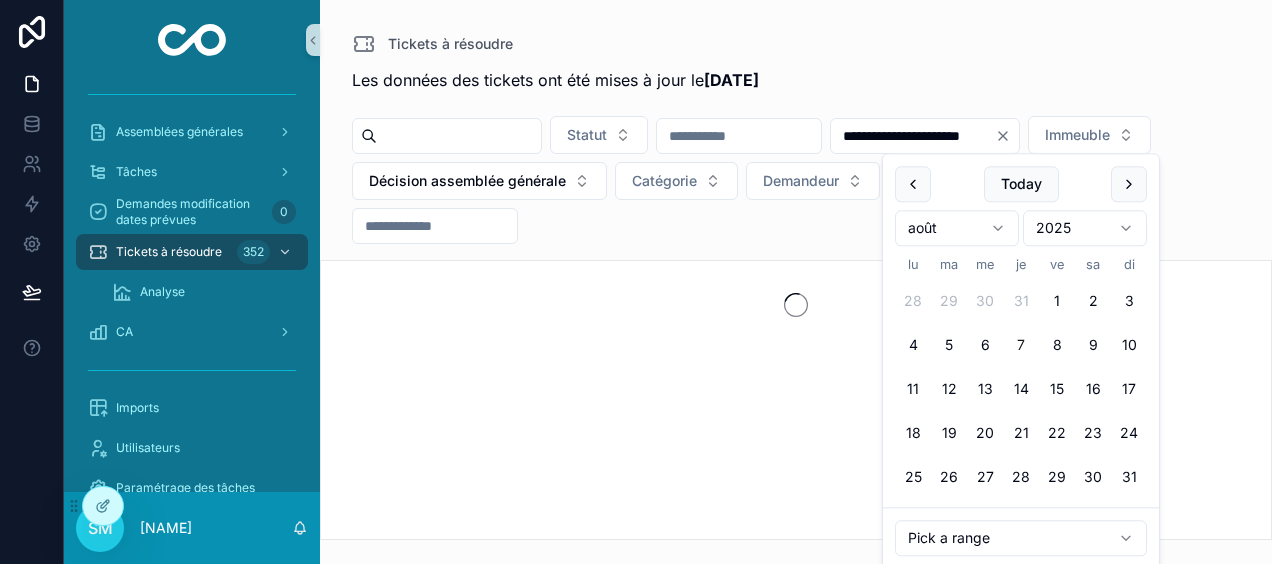 type on "**********" 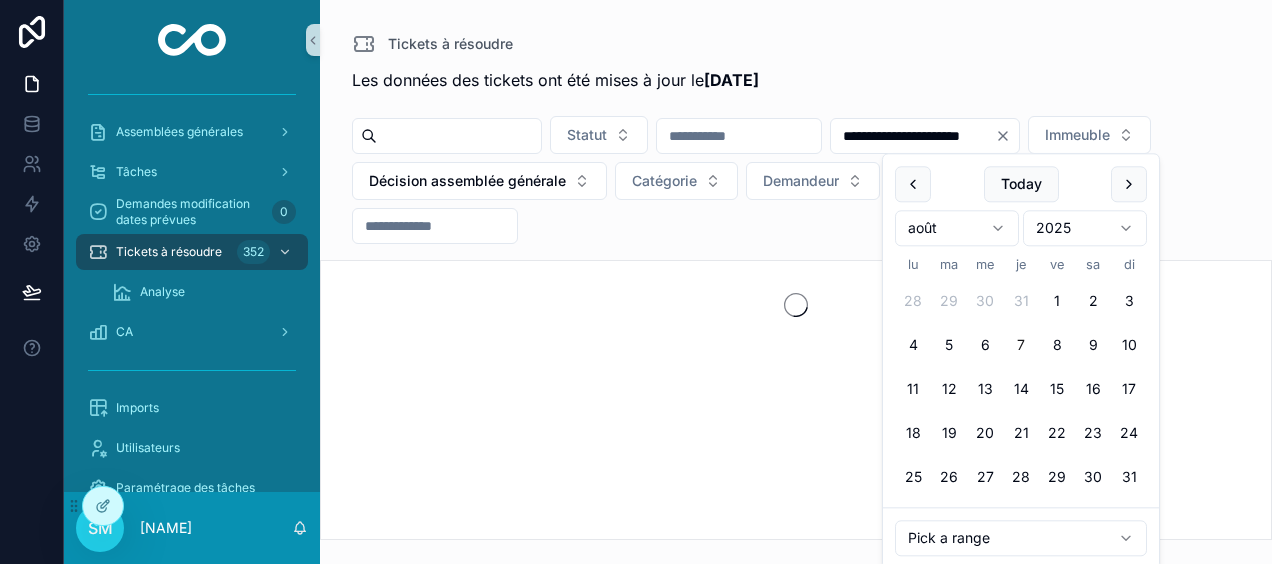 click on "Les données des tickets ont été mises à jour le [DATE]" at bounding box center [796, 80] 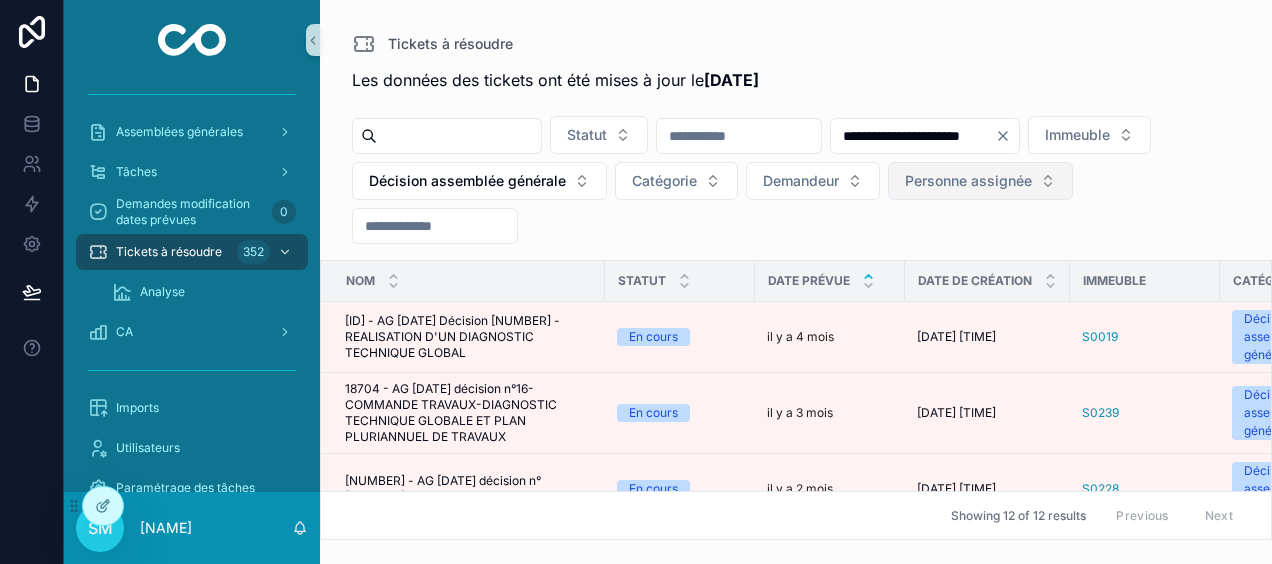 click on "Personne assignée" at bounding box center [968, 181] 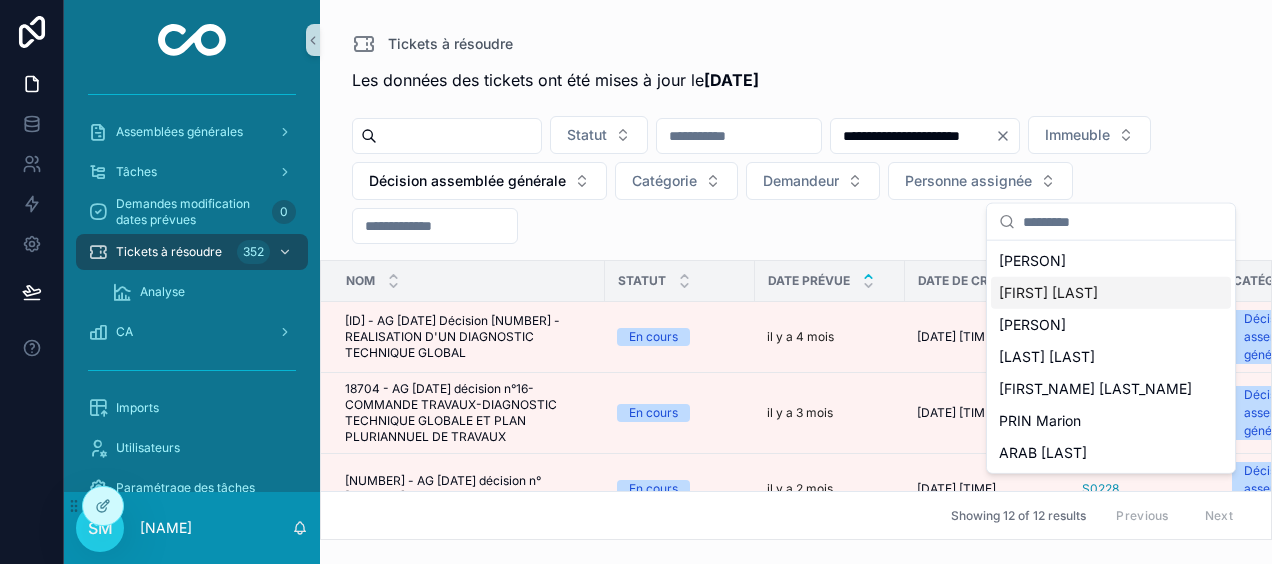 click on "[FIRST] [LAST]" at bounding box center [1048, 293] 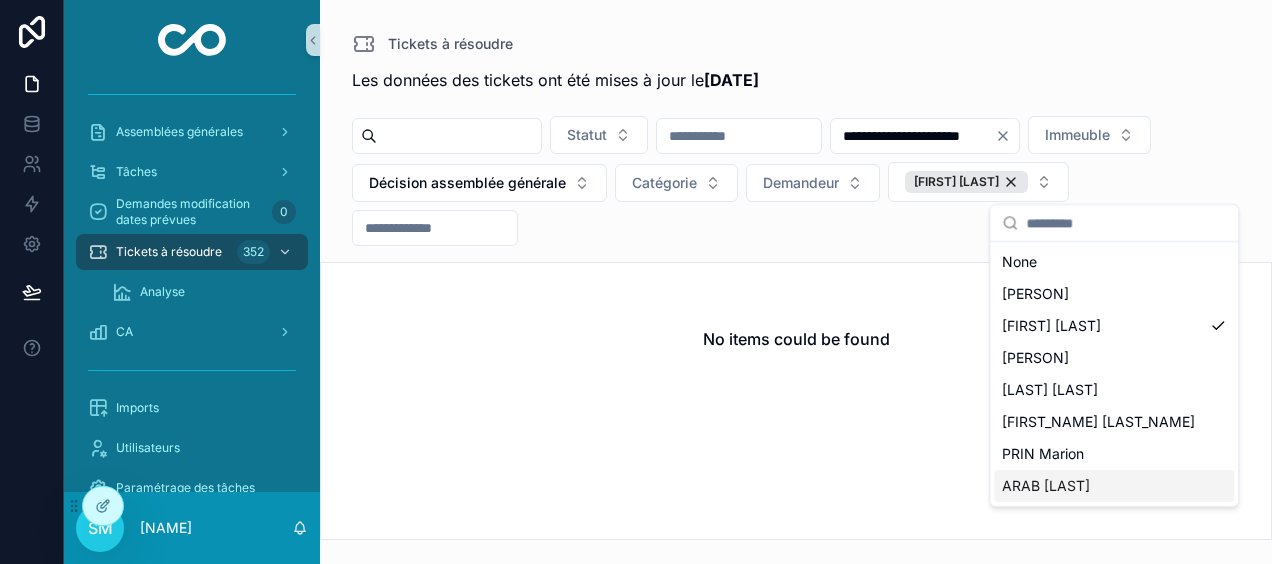 click on "ARAB [LAST]" at bounding box center [1114, 486] 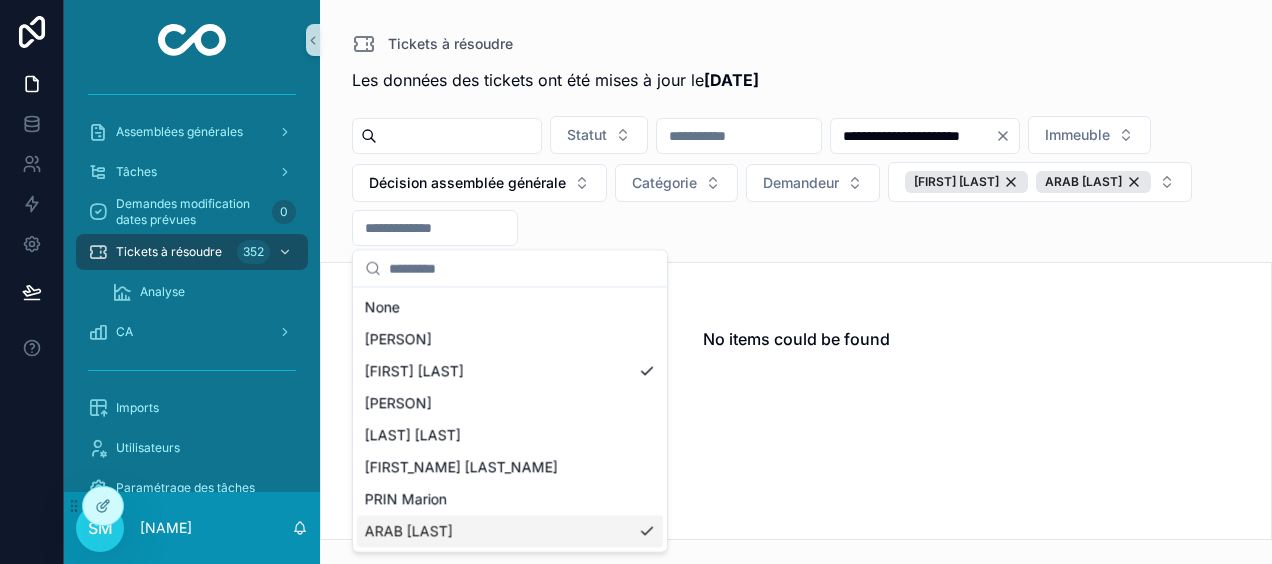 click on "Tickets à résoudre" at bounding box center [796, 44] 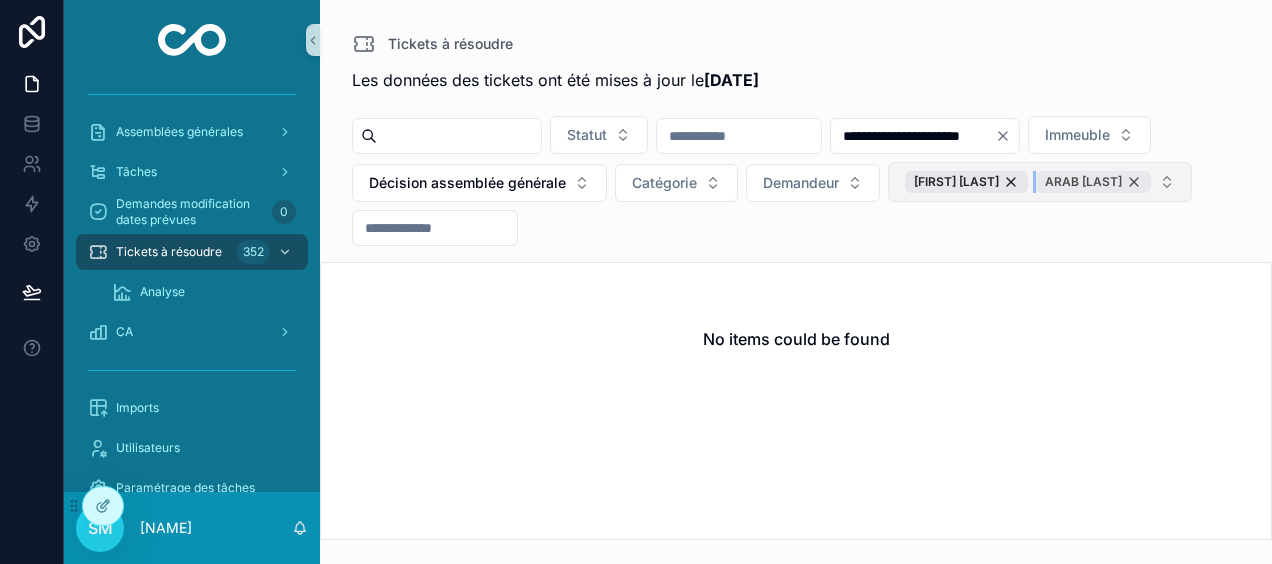 click on "ARAB [LAST]" at bounding box center [1093, 182] 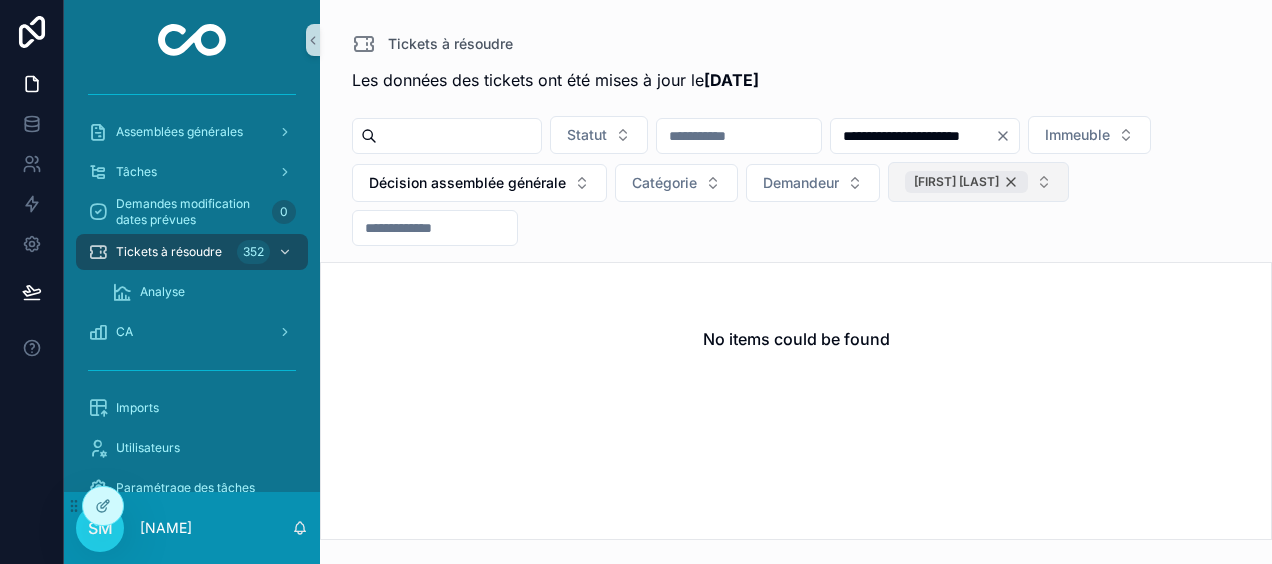 click on "[FIRST] [LAST]" at bounding box center [966, 182] 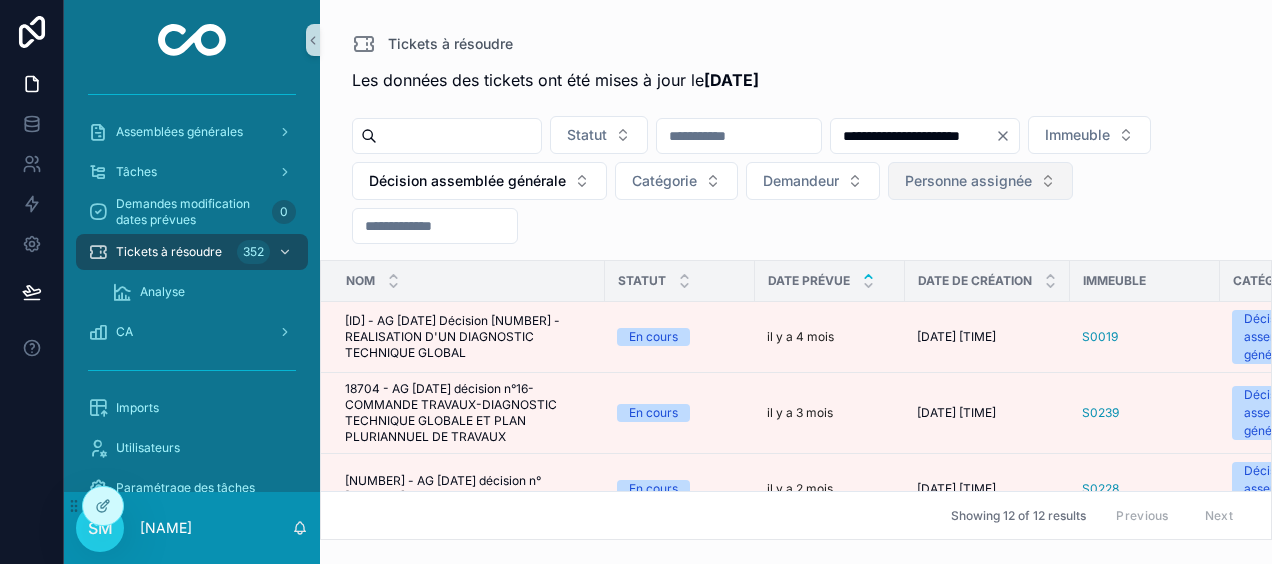 click on "Personne assignée" at bounding box center [968, 181] 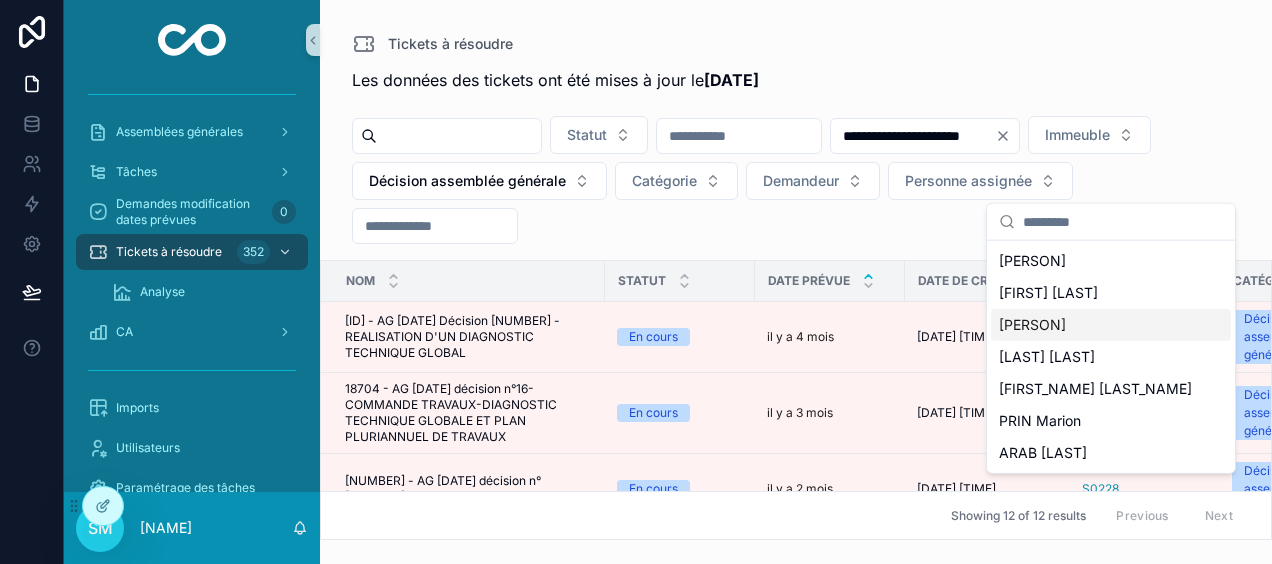 click on "[PERSON]" at bounding box center [1032, 325] 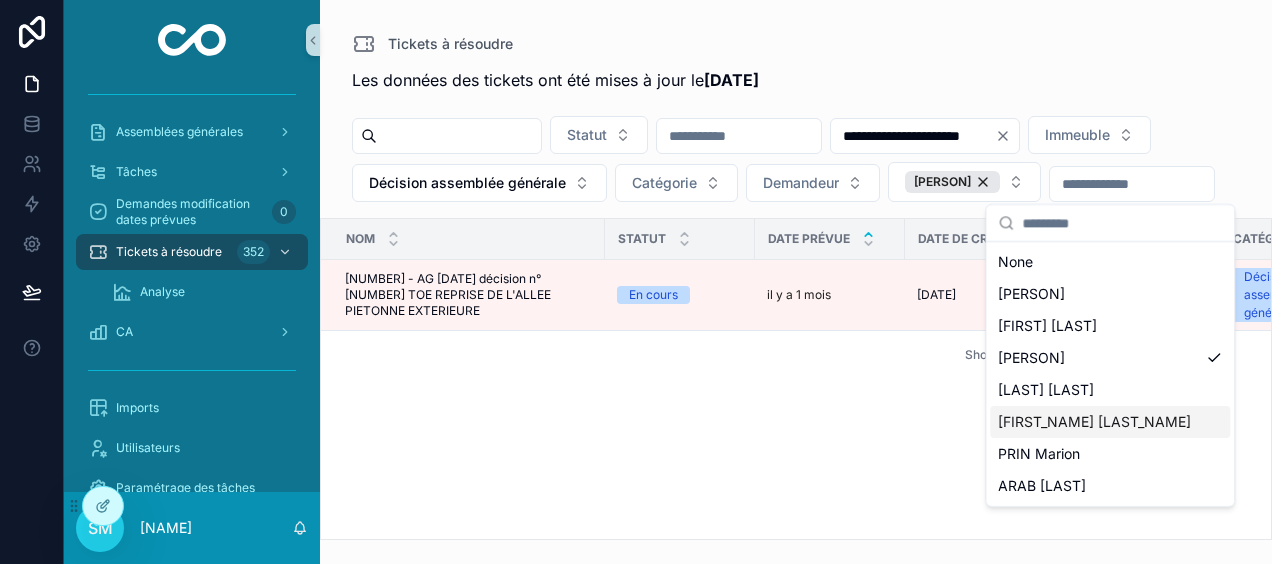 click on "[FIRST_NAME] [LAST_NAME]" at bounding box center [1094, 422] 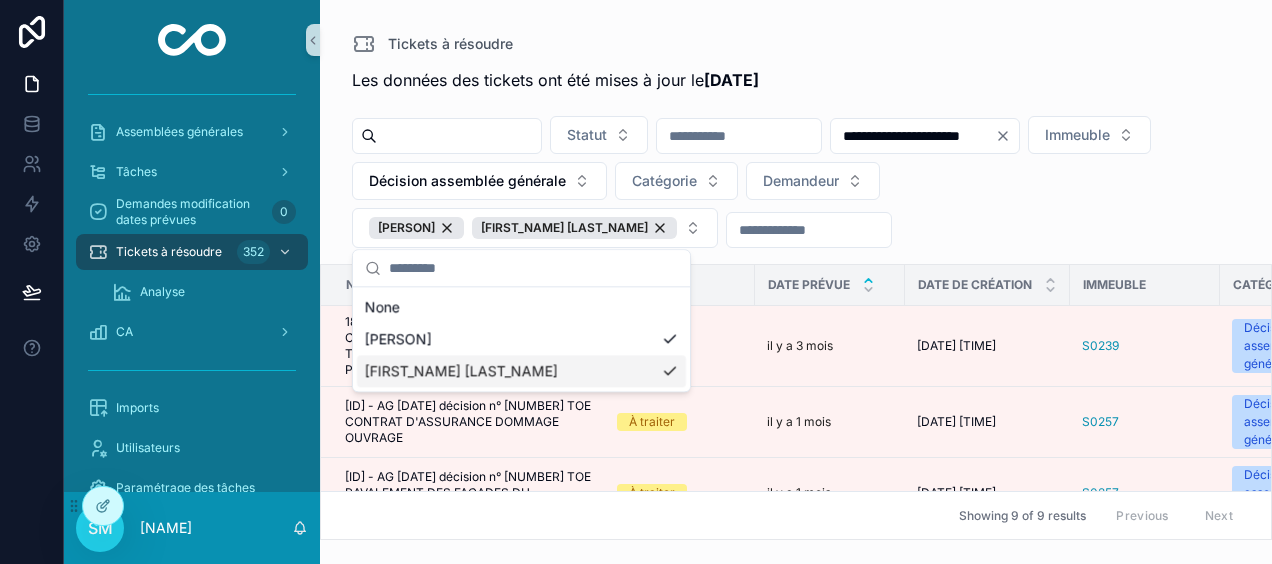 click on "Tickets à résoudre" at bounding box center [796, 44] 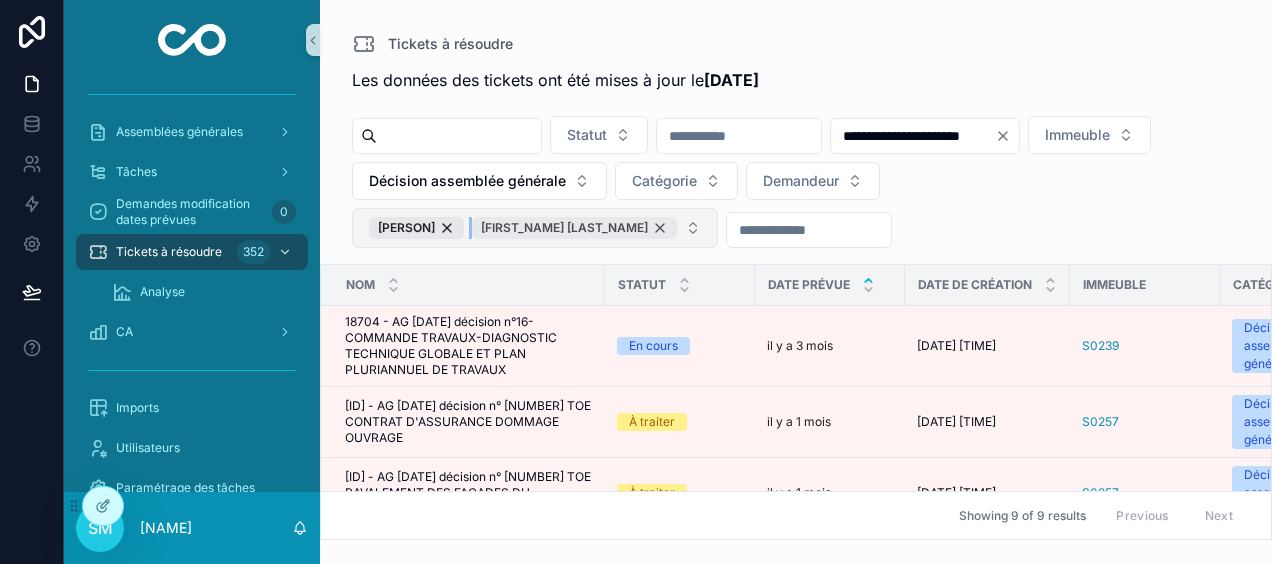 click on "[FIRST_NAME] [LAST_NAME]" at bounding box center (574, 228) 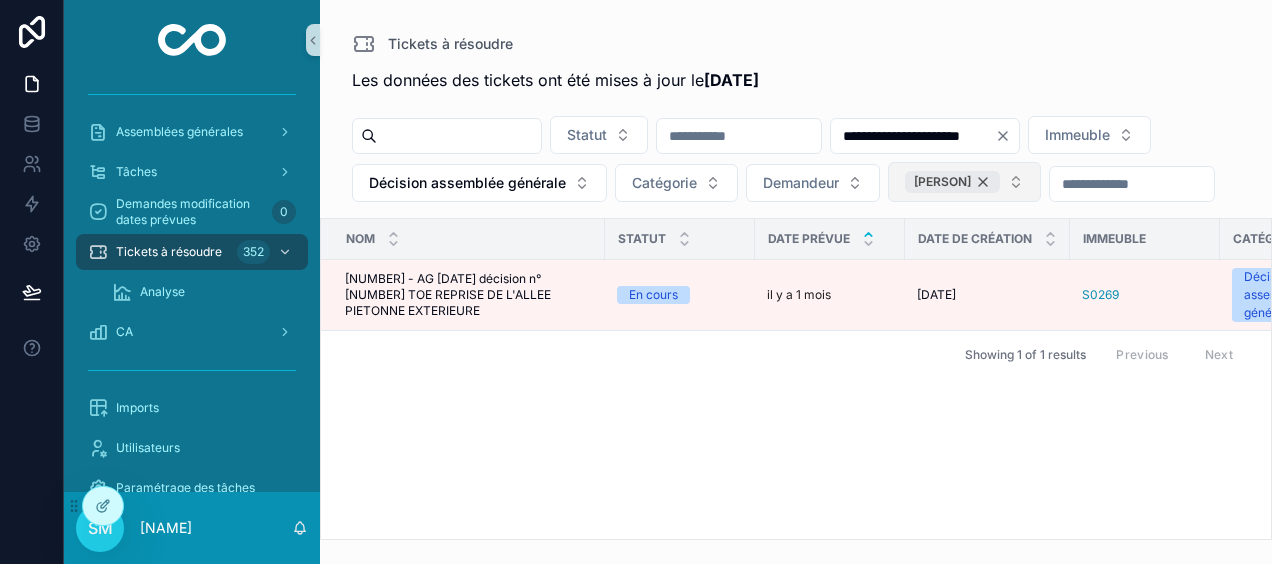 click on "[PERSON]" at bounding box center [952, 182] 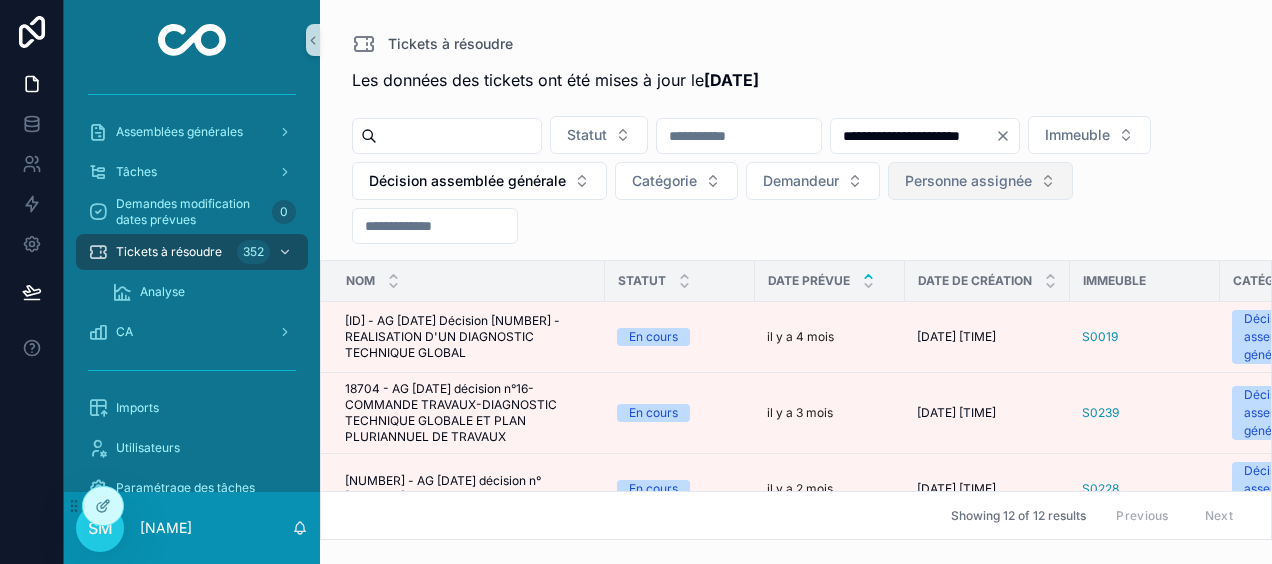 click on "Personne assignée" at bounding box center [968, 181] 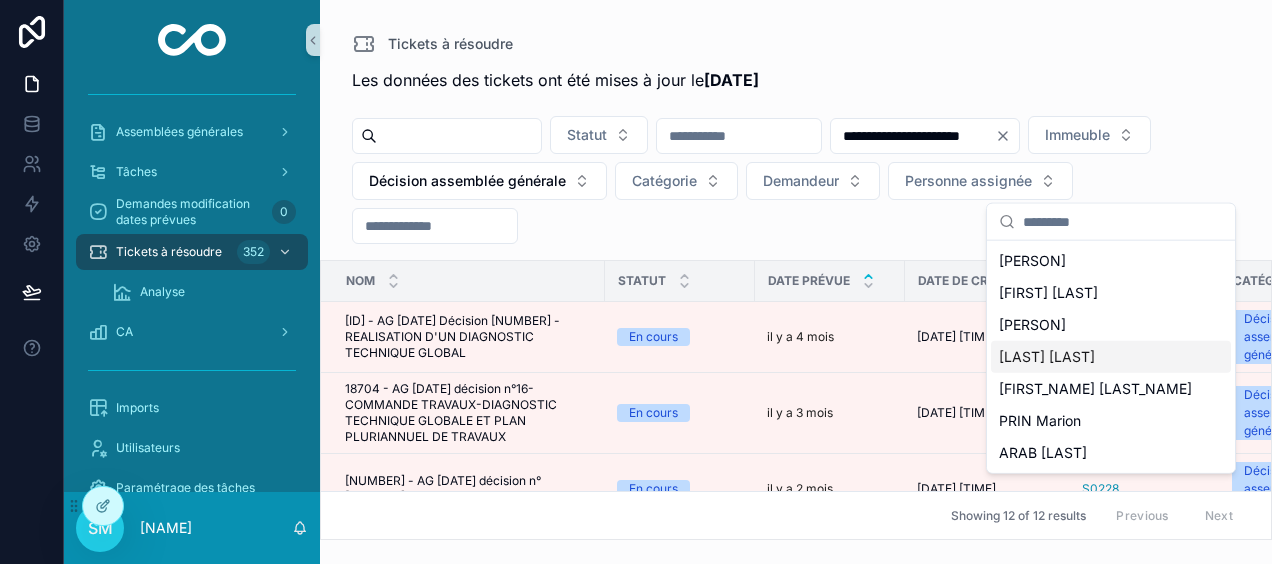 click on "[LAST] [LAST]" at bounding box center (1047, 357) 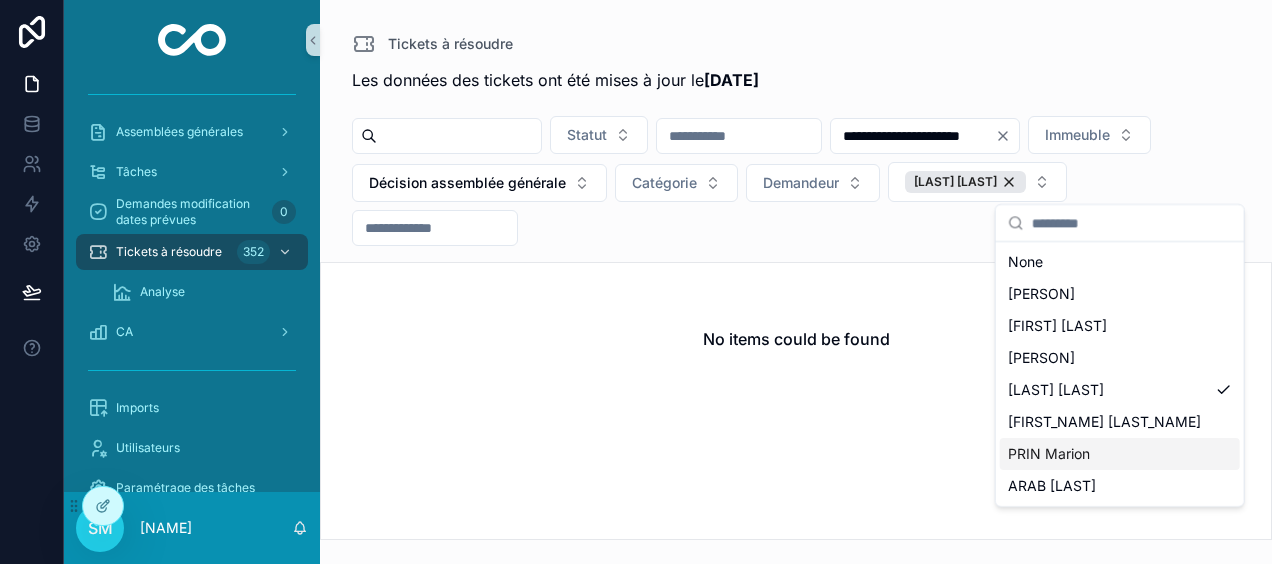 click on "PRIN Marion" at bounding box center [1049, 454] 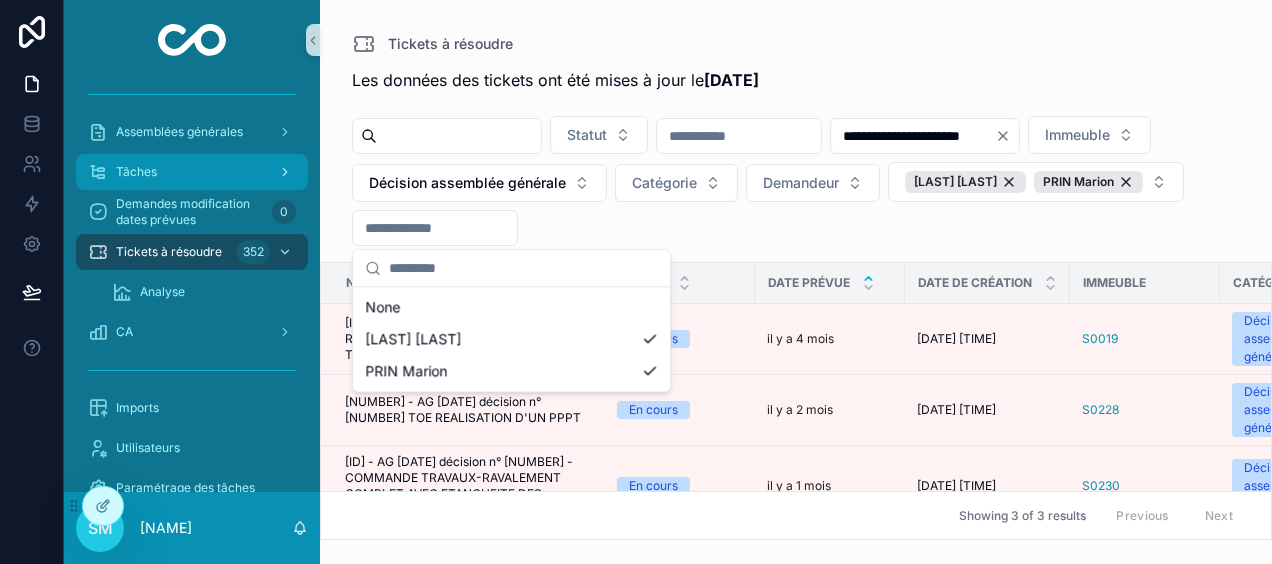 click on "Tâches" at bounding box center (192, 172) 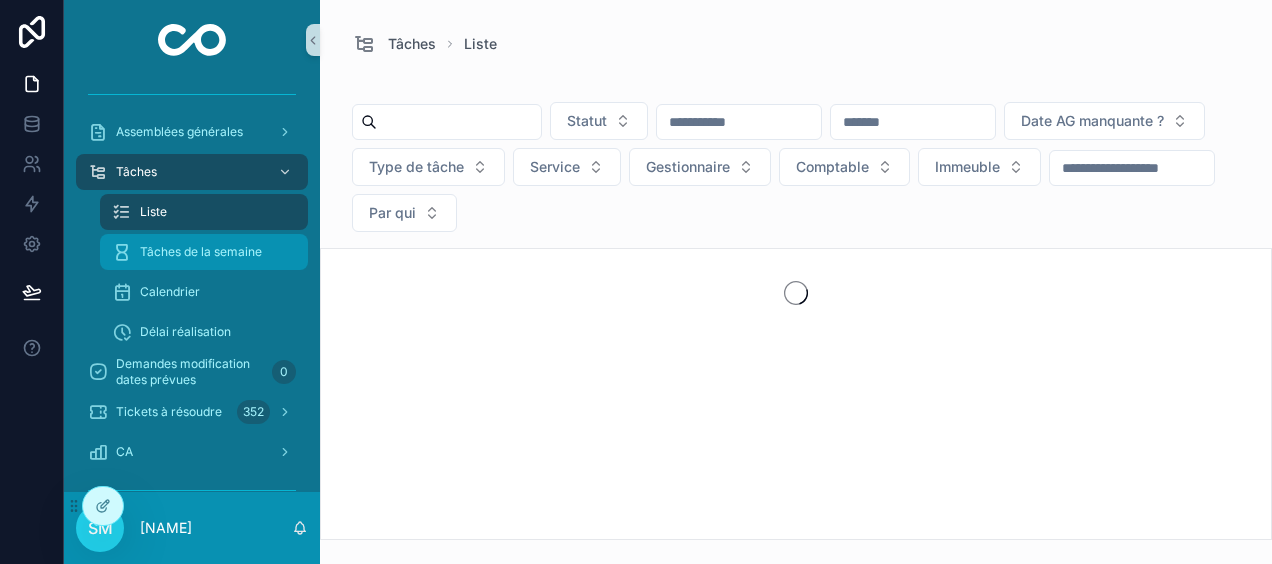 click on "Tâches de la semaine" at bounding box center (201, 252) 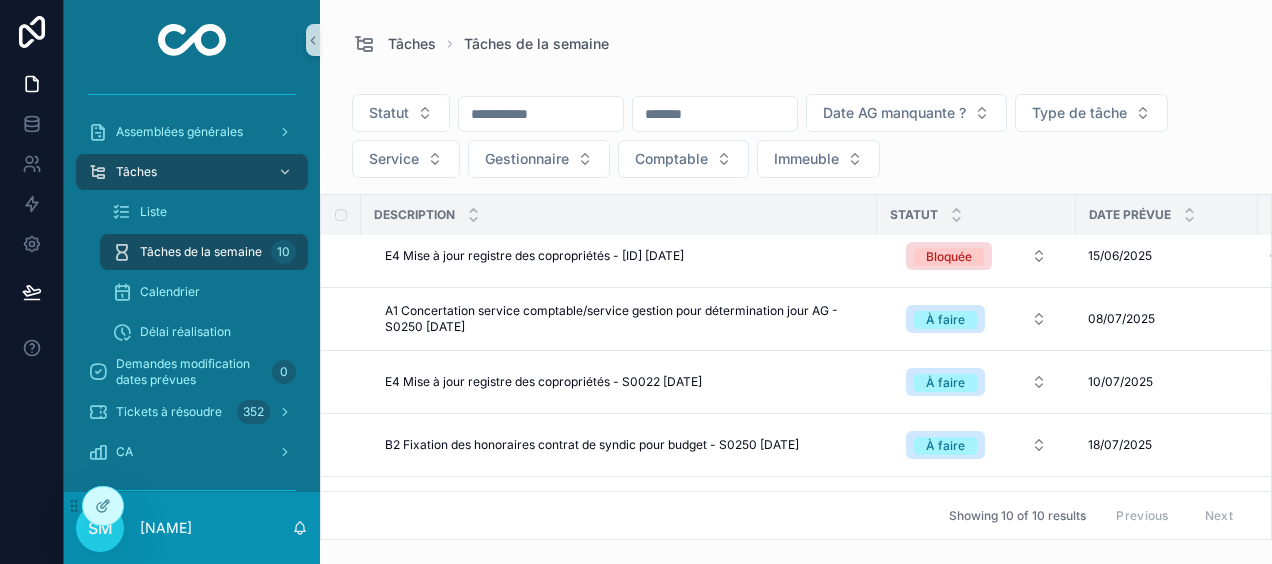 scroll, scrollTop: 0, scrollLeft: 0, axis: both 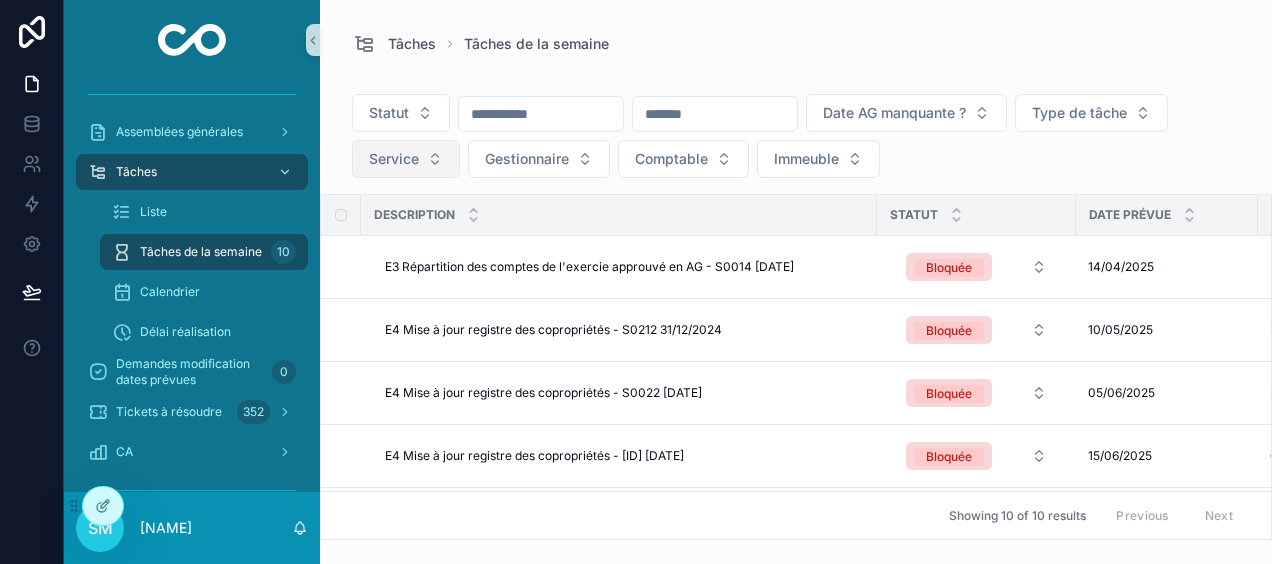 click on "Service" at bounding box center [406, 159] 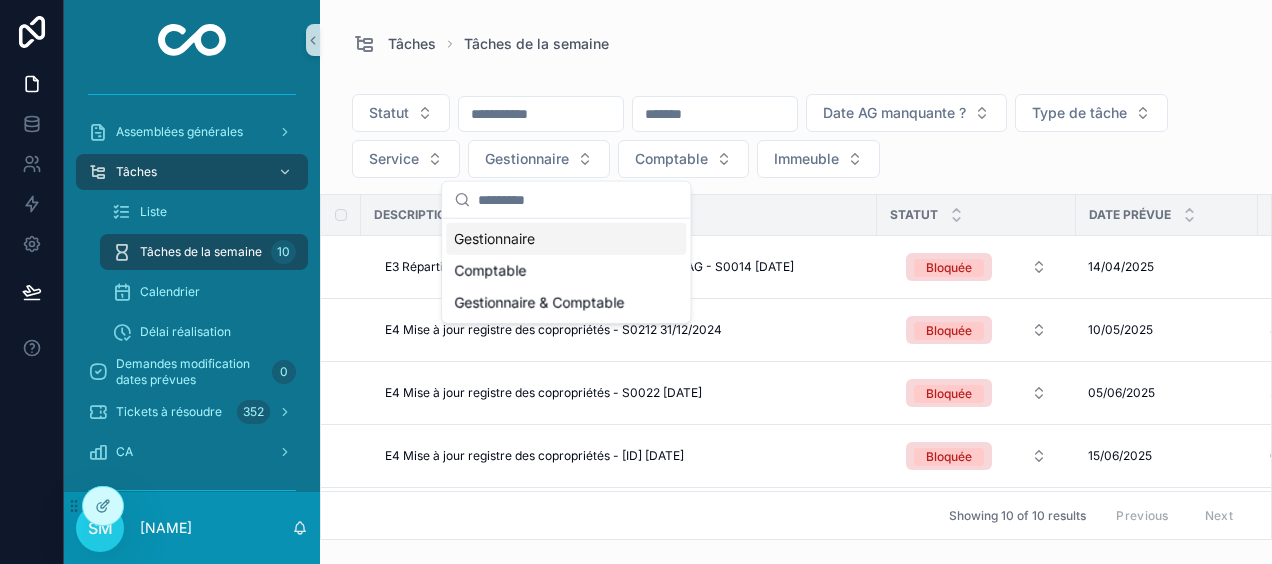 click on "Gestionnaire" at bounding box center (566, 239) 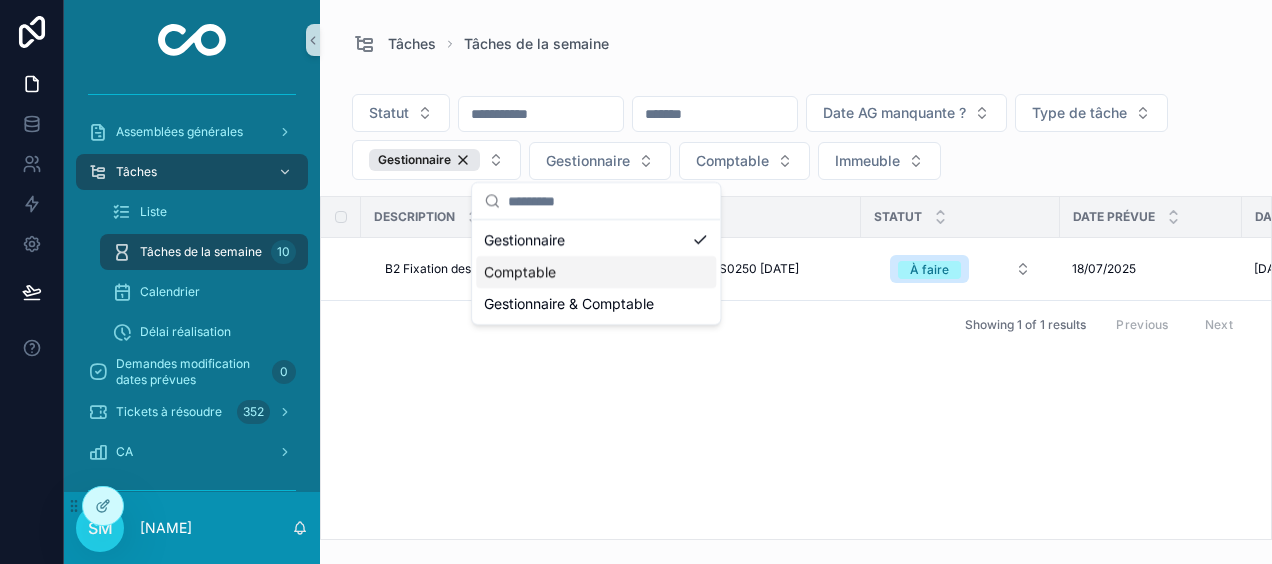 click on "Comptable" at bounding box center (596, 272) 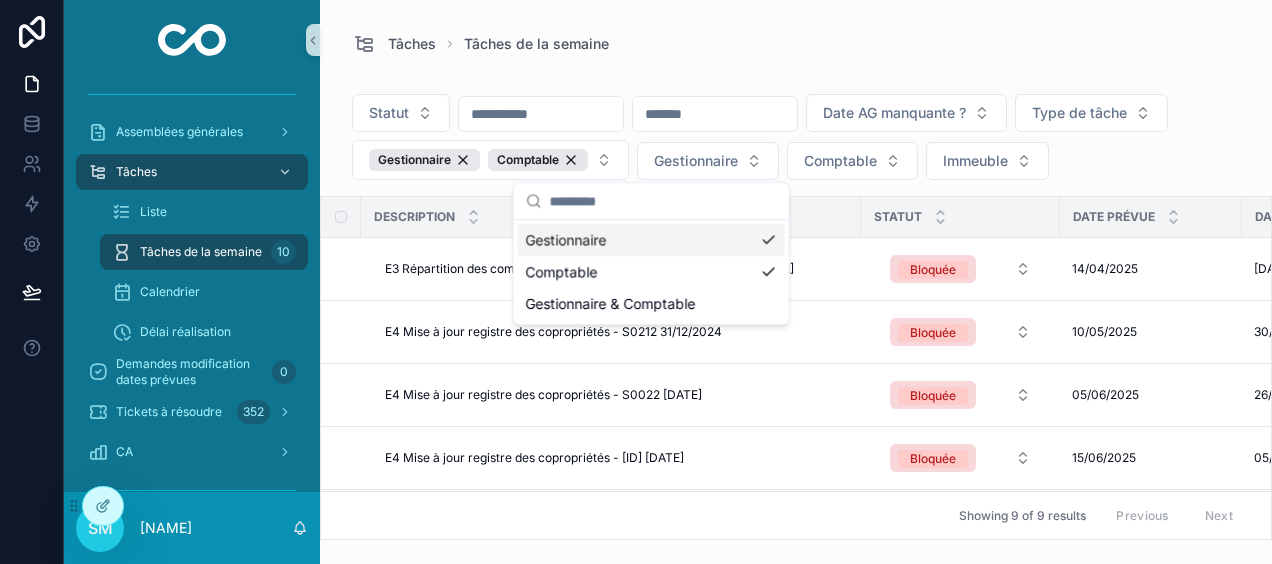 click on "Gestionnaire" at bounding box center [651, 240] 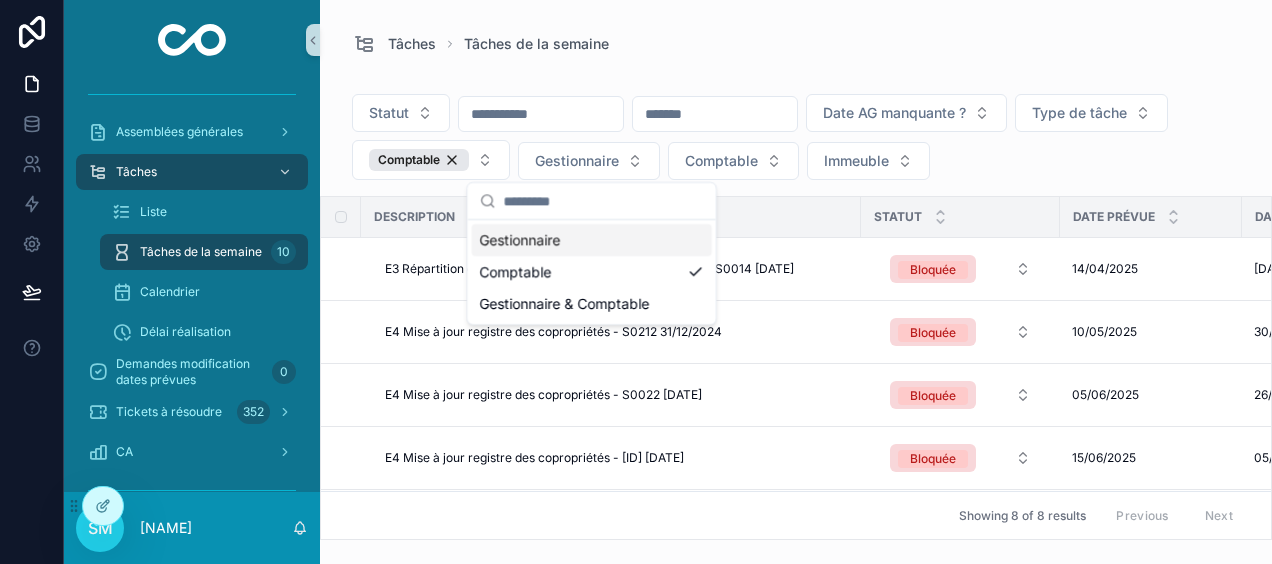 click on "Tâches Tâches de la semaine Statut Date AG manquante ? Type de tâche Comptable Gestionnaire Comptable Immeuble Description Statut Date prévue Date AG Gestionnaire Comptable Assemblée générale E3 Répartition des comptes de l'exercie approuvé en AG - S0014 31/12/2024 E3 Répartition des comptes de l'exercie approuvé en AG - S0014 31/12/2024 Bloquée 14/04/2025 14/04/2025 04/04/2025 04/04/2025 PRIN [LAST] [LAST] (S0014) SDC C.COMMERCIAL [NAME] du 31/12/2024 E4 Mise à jour registre des copropriétés - S0212 31/12/2024 E4 Mise à jour registre des copropriétés - S0212 31/12/2024 Bloquée 10/05/2025 10/05/2025 30/04/2025 30/04/2025 BOYE-DON [LAST] [LAST] (S0212) SDC RESIDENCE [NAME] du 31/12/2024 E4 Mise à jour registre des copropriétés - S0022 31/12/2024 E4 Mise à jour registre des copropriétés - S0022 31/12/2024 Bloquée 05/06/2025 05/06/2025 26/05/2025 26/05/2025 PRIN [LAST] [LAST] (S0022) SDC BORDS DE L'OISE du 31/12/2024 Bloquée 15/06/2025 À faire" at bounding box center [796, 270] 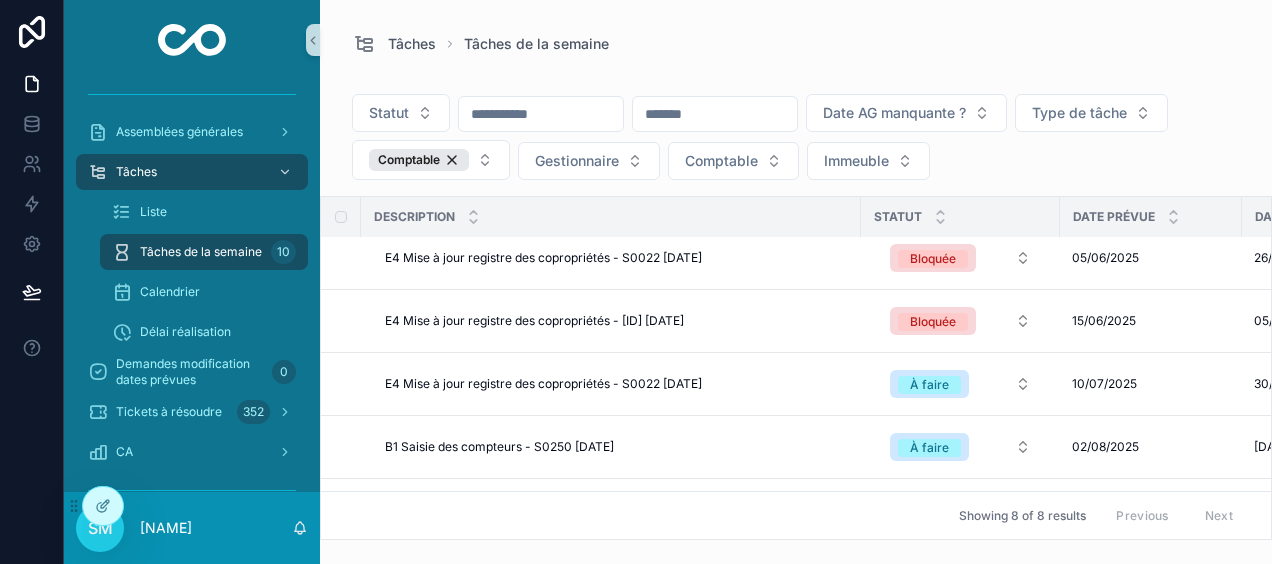 scroll, scrollTop: 0, scrollLeft: 0, axis: both 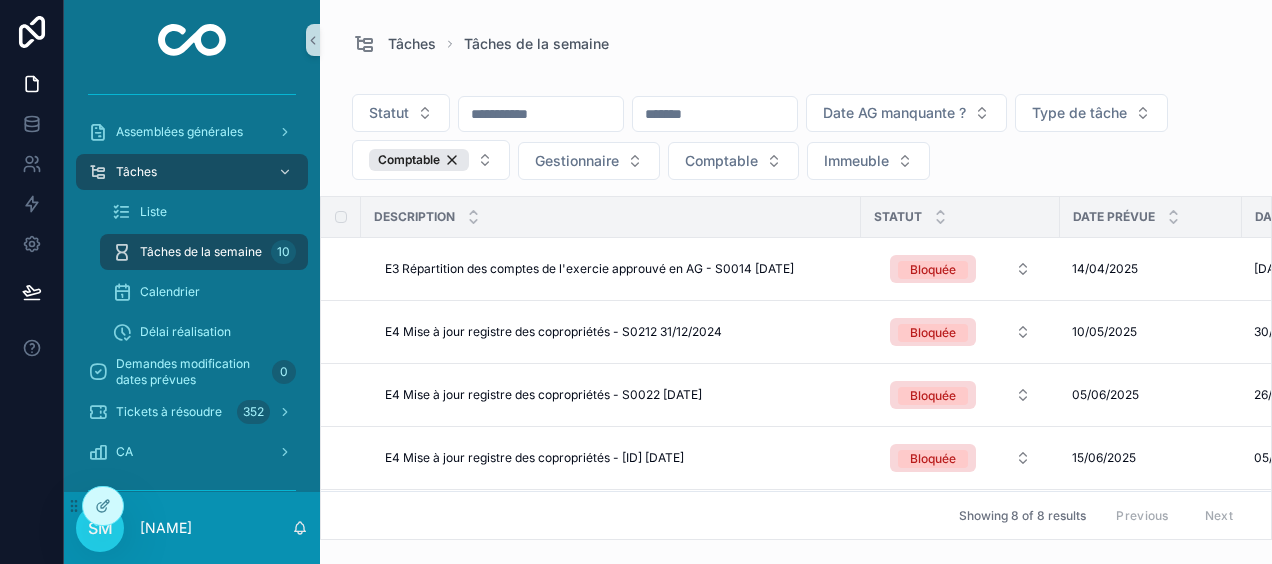click on "Tâches Tâches de la semaine" at bounding box center [796, 44] 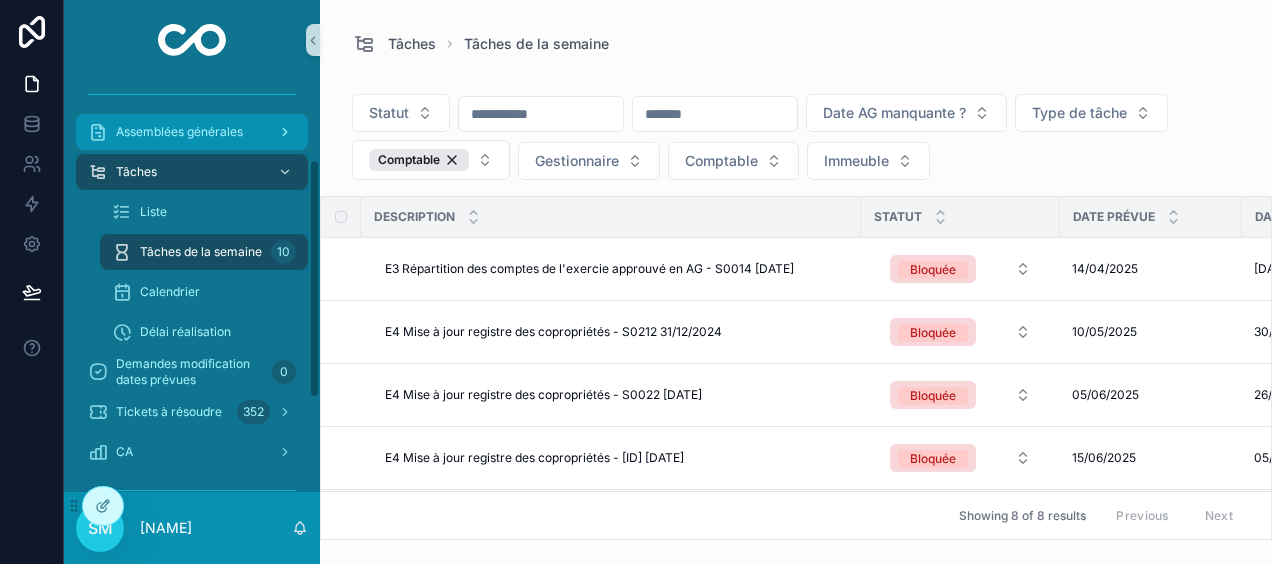 click on "Assemblées générales" at bounding box center (179, 132) 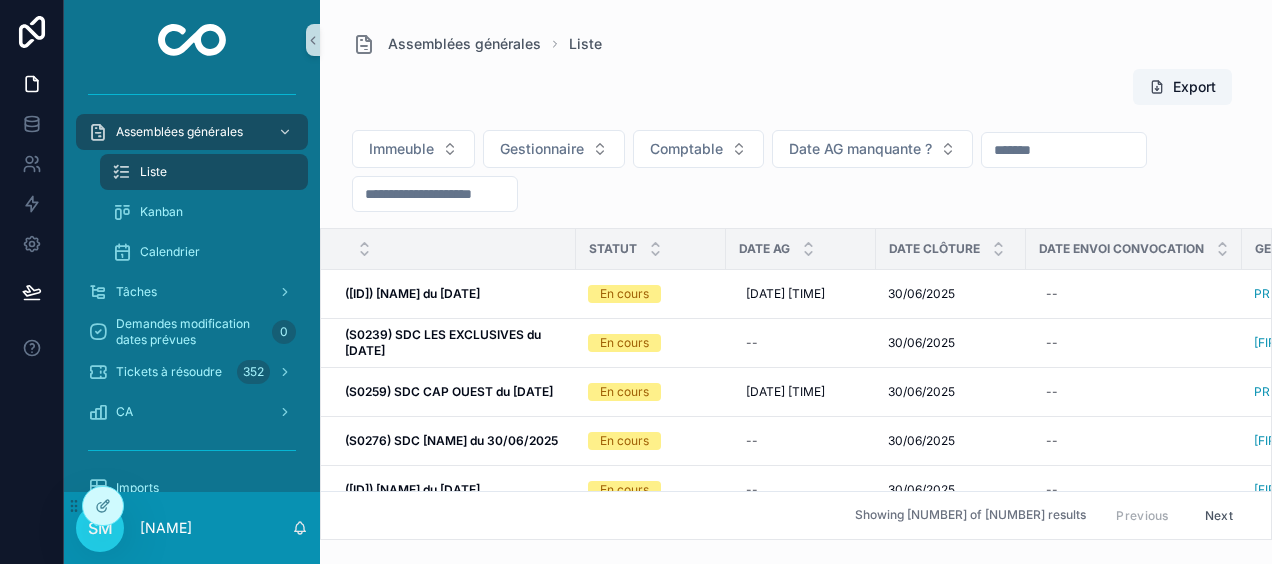 click at bounding box center (435, 194) 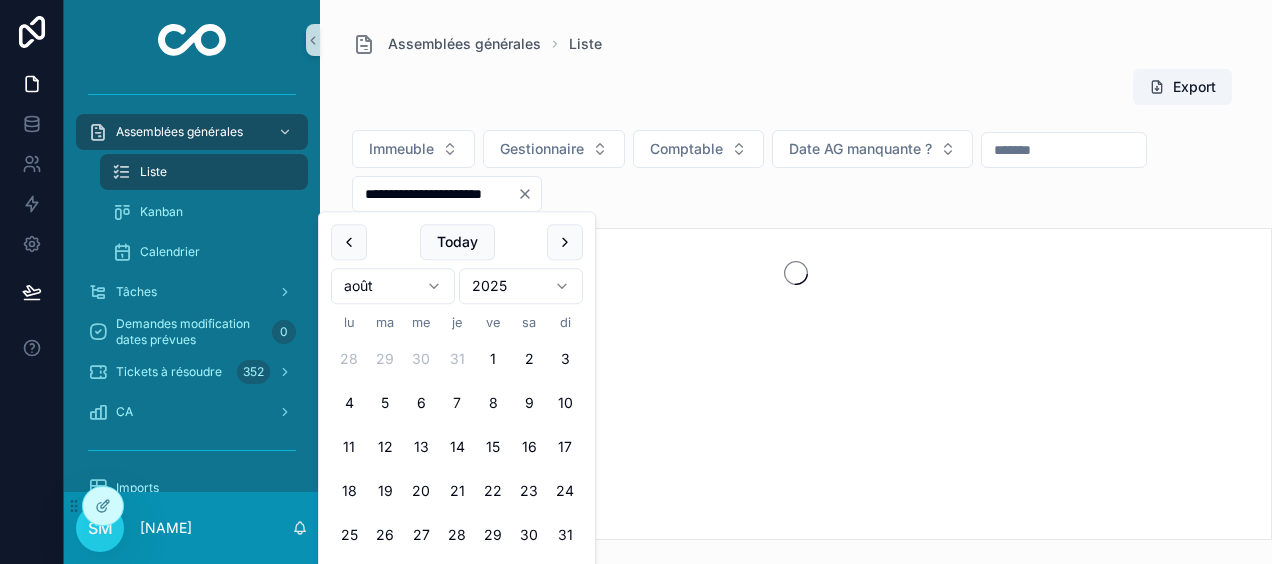click on "Export" at bounding box center (796, 87) 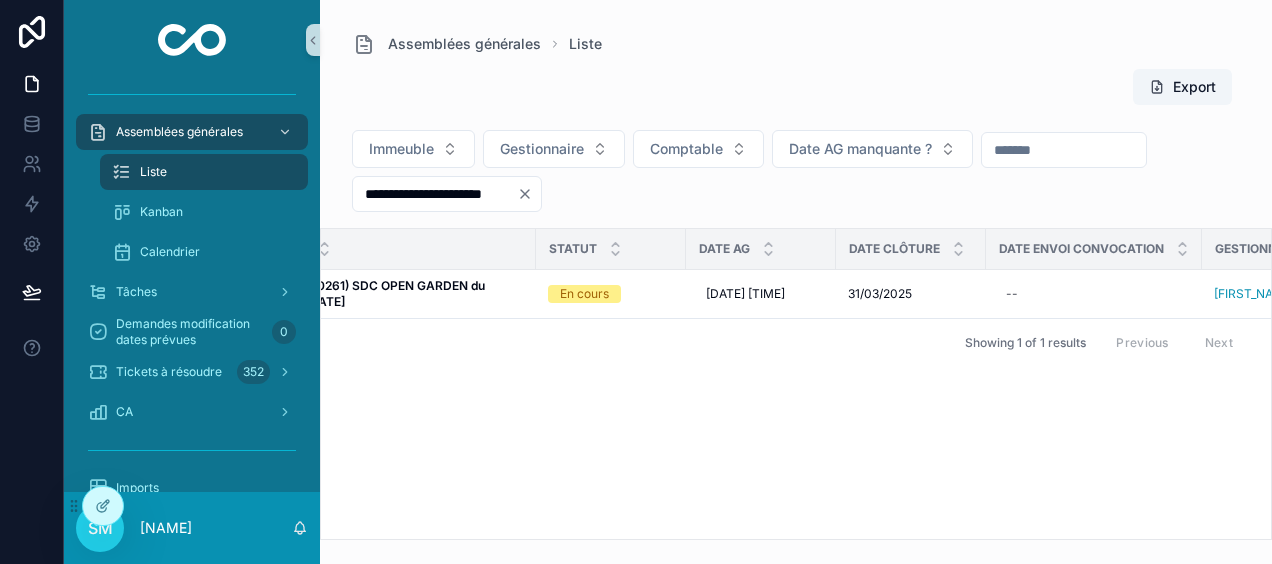 scroll, scrollTop: 0, scrollLeft: 80, axis: horizontal 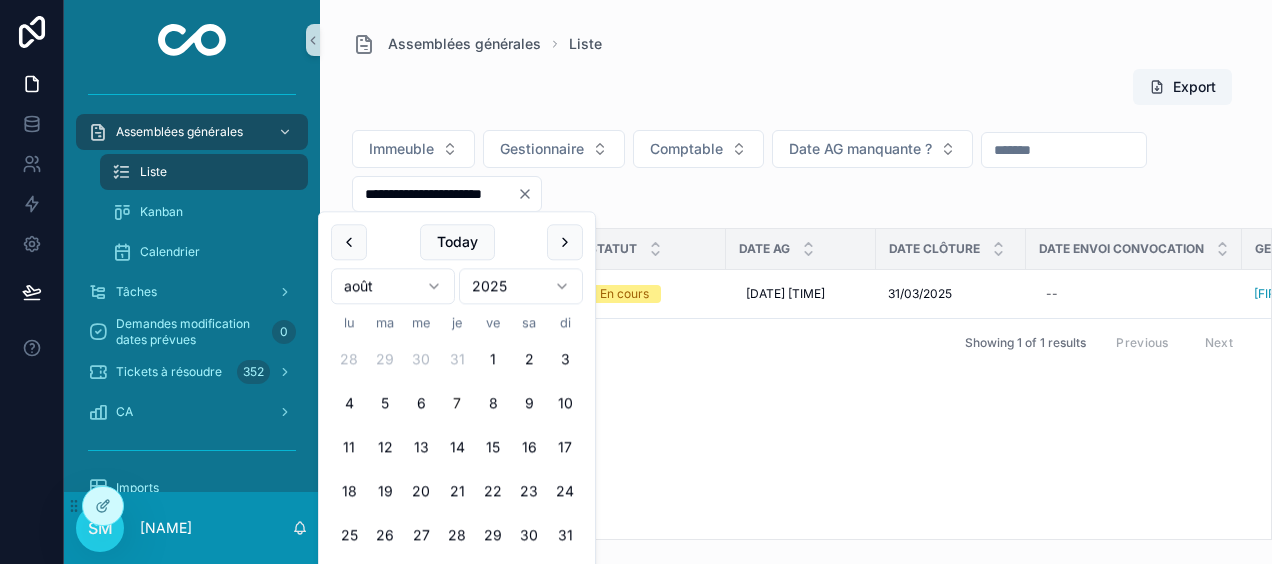 click on "**********" at bounding box center (435, 194) 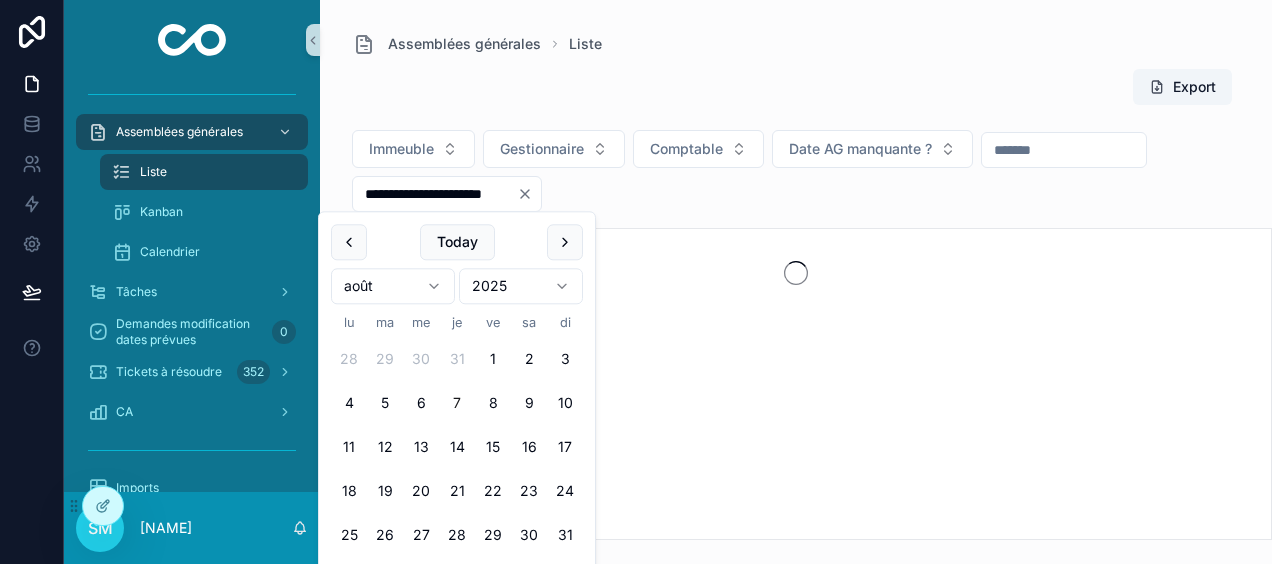 type on "**********" 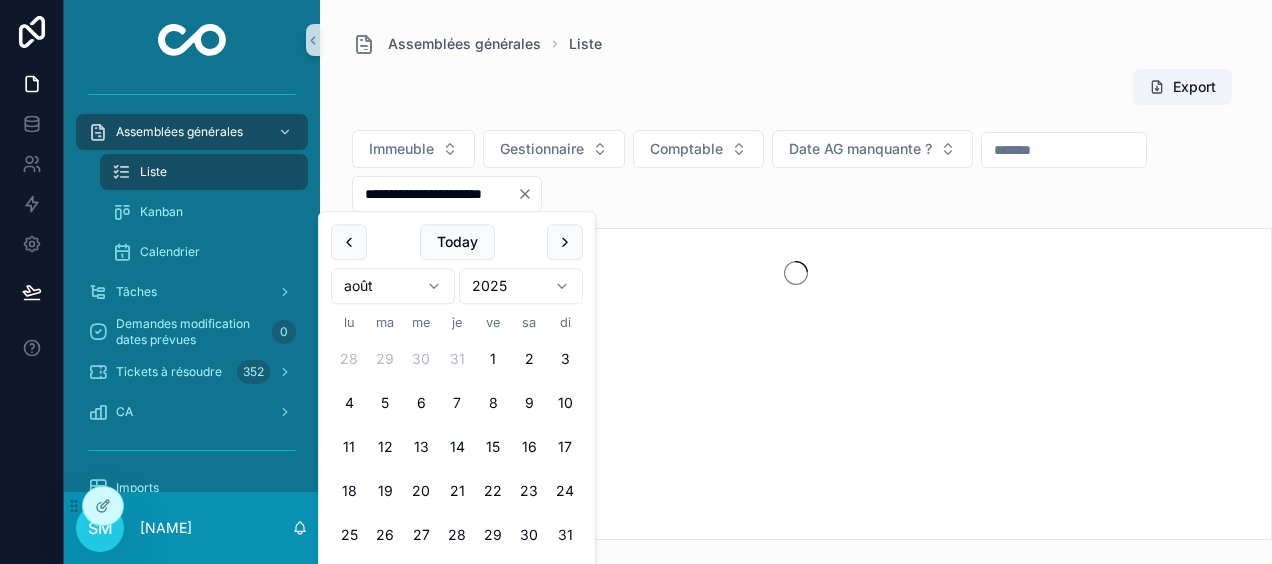 click on "Assemblées générales Liste" at bounding box center (796, 44) 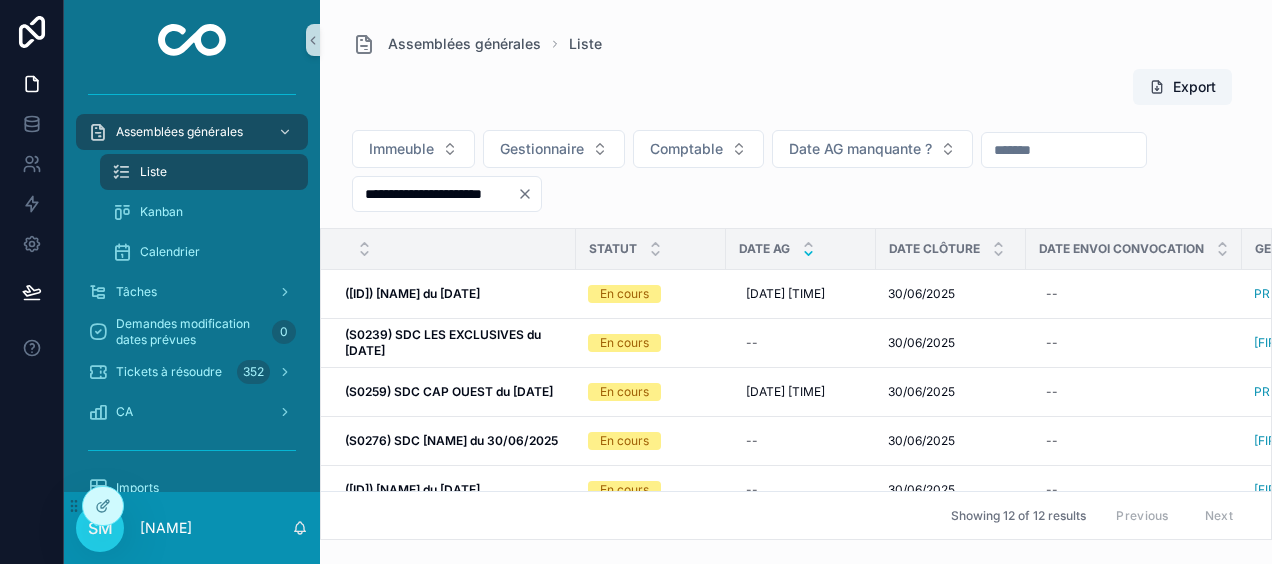 click 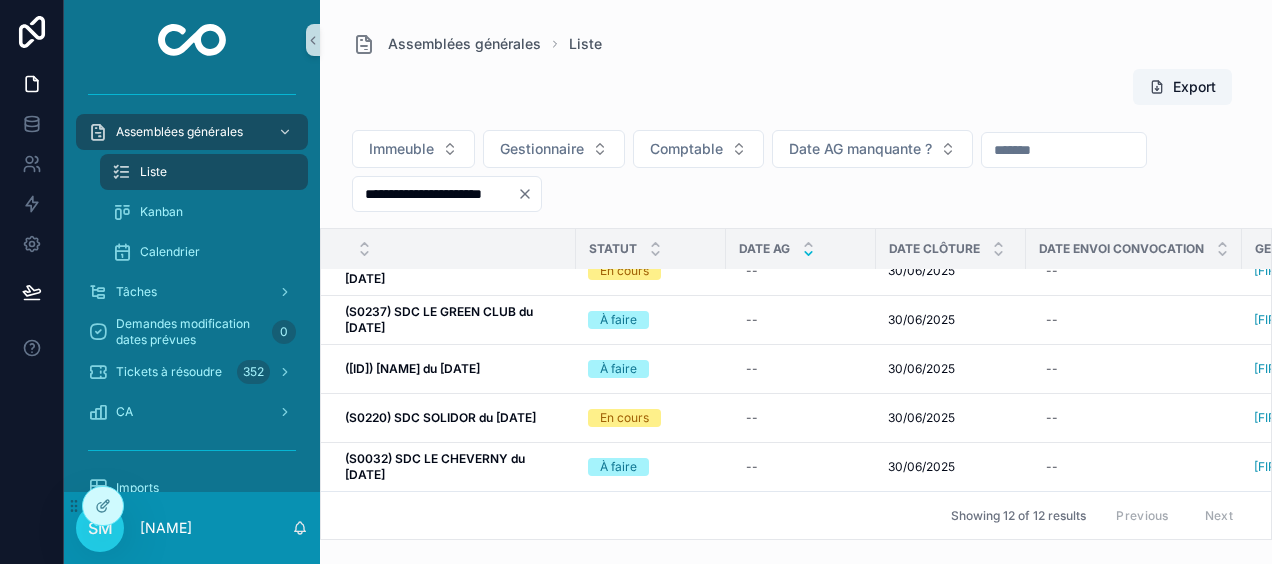 scroll, scrollTop: 0, scrollLeft: 0, axis: both 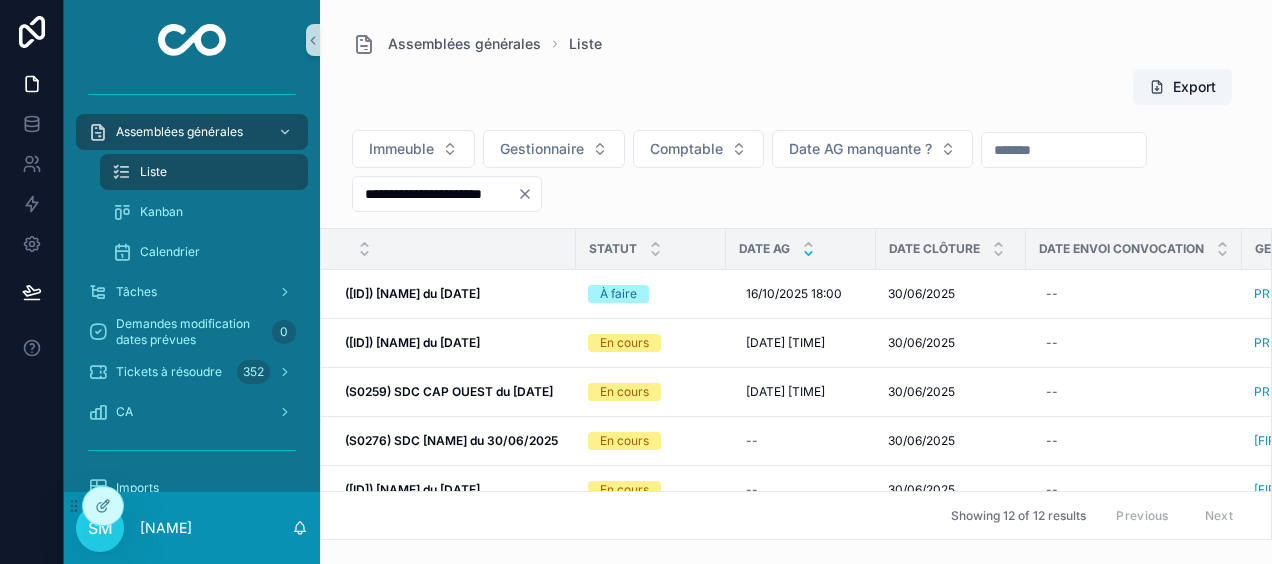 click on "Assemblées générales Liste" at bounding box center (796, 44) 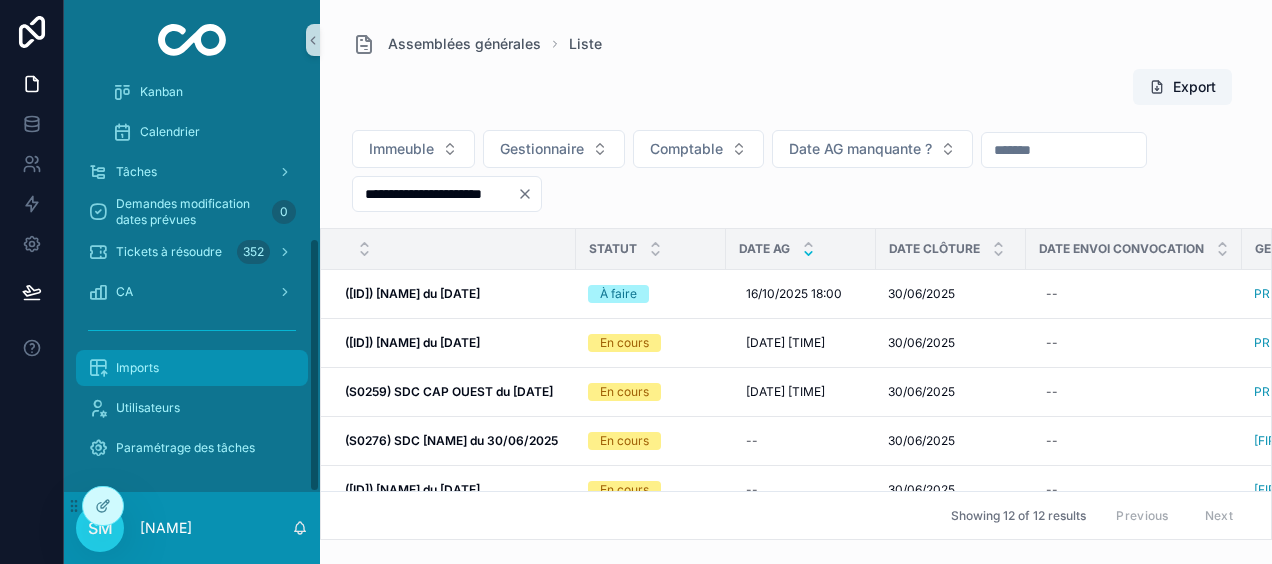 click on "Imports" at bounding box center (192, 368) 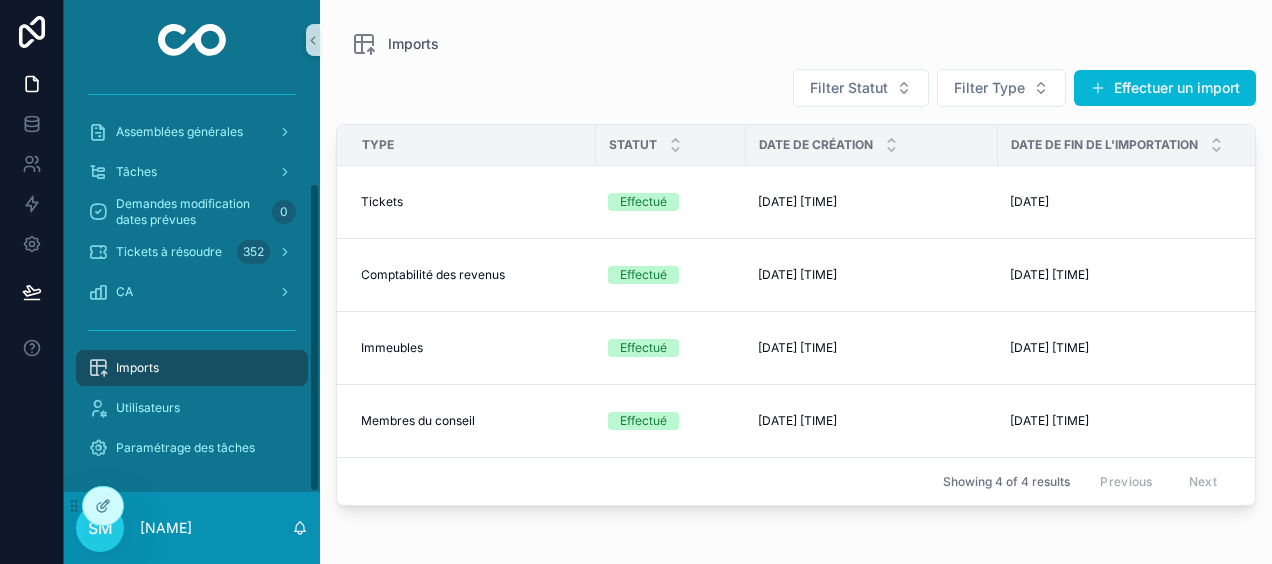 scroll, scrollTop: 136, scrollLeft: 0, axis: vertical 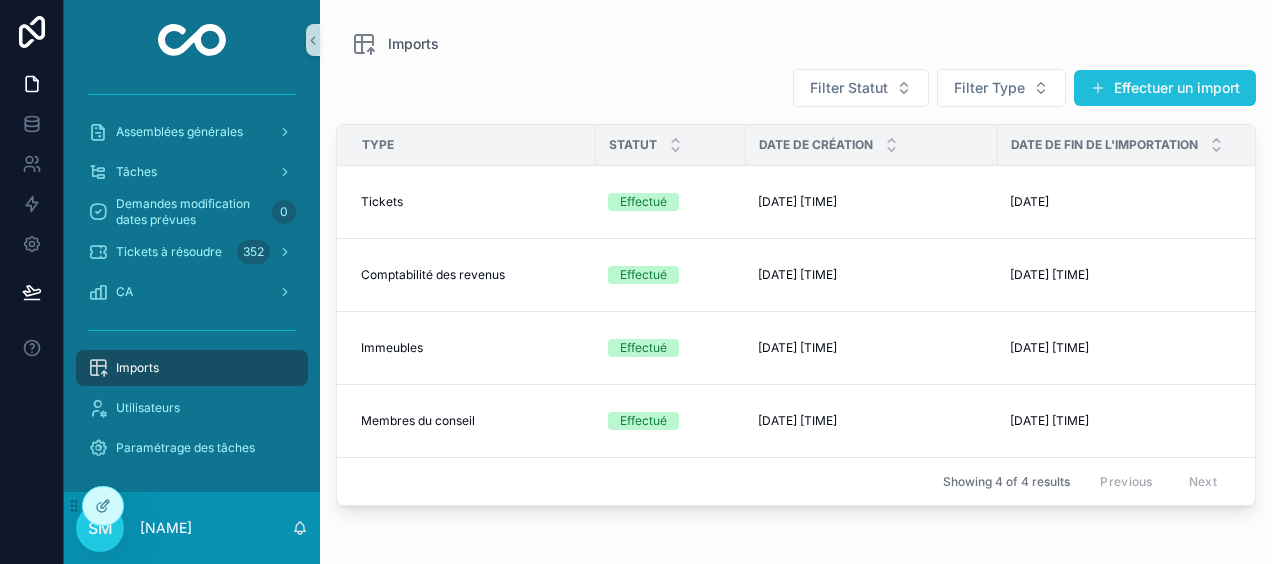 click on "Effectuer un import" at bounding box center (1165, 88) 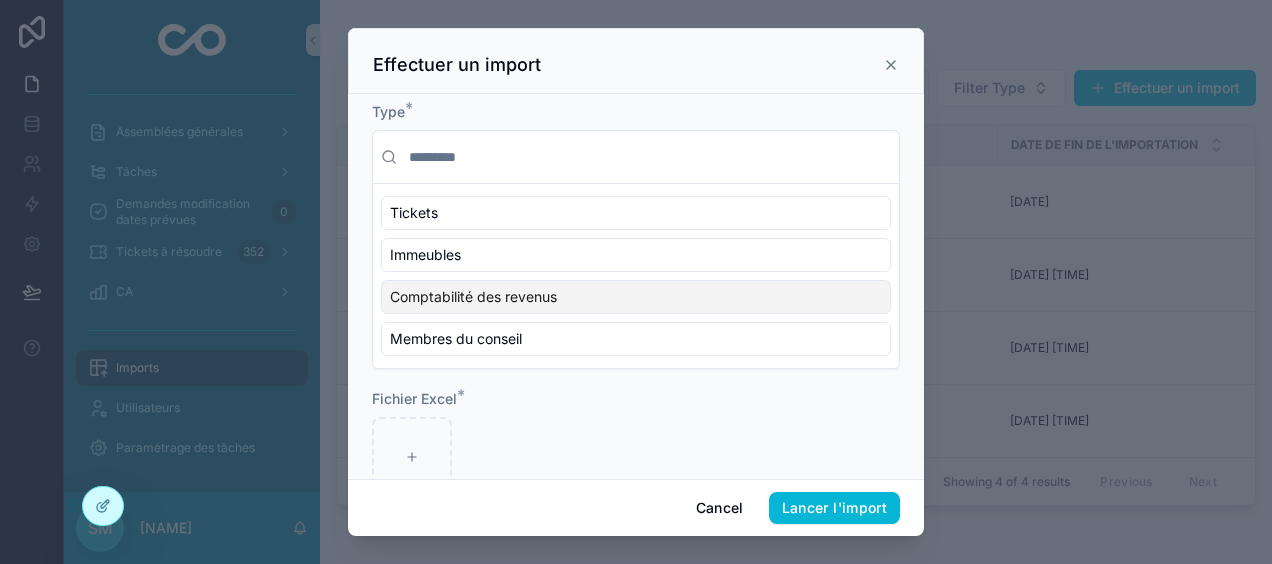 click on "Comptabilité des revenus" at bounding box center (473, 297) 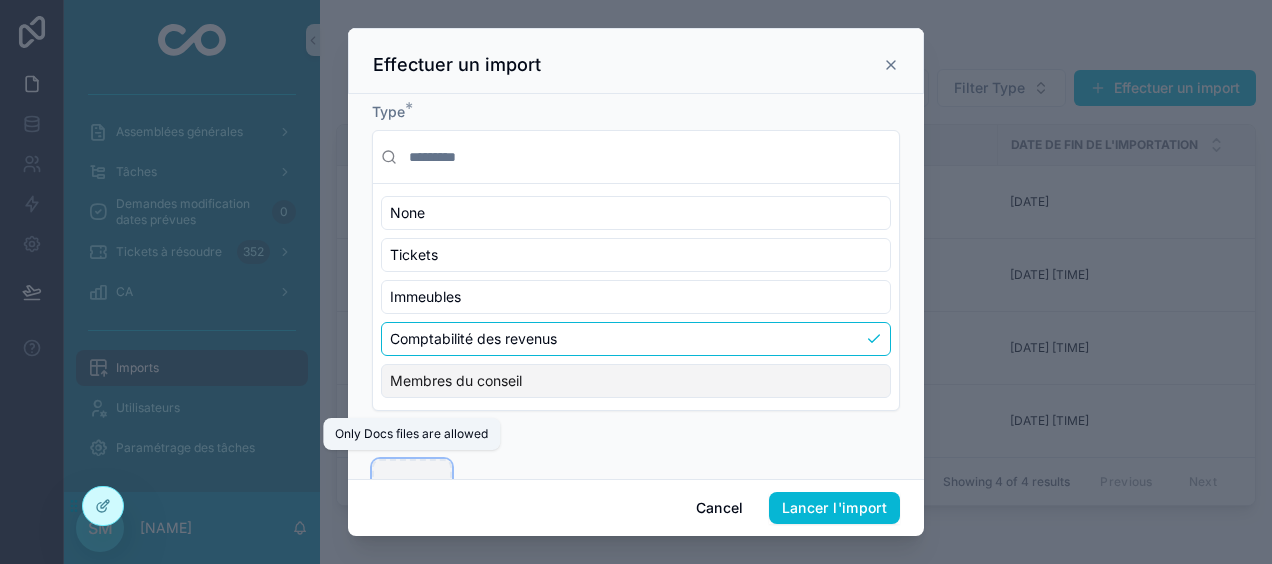 click at bounding box center [412, 499] 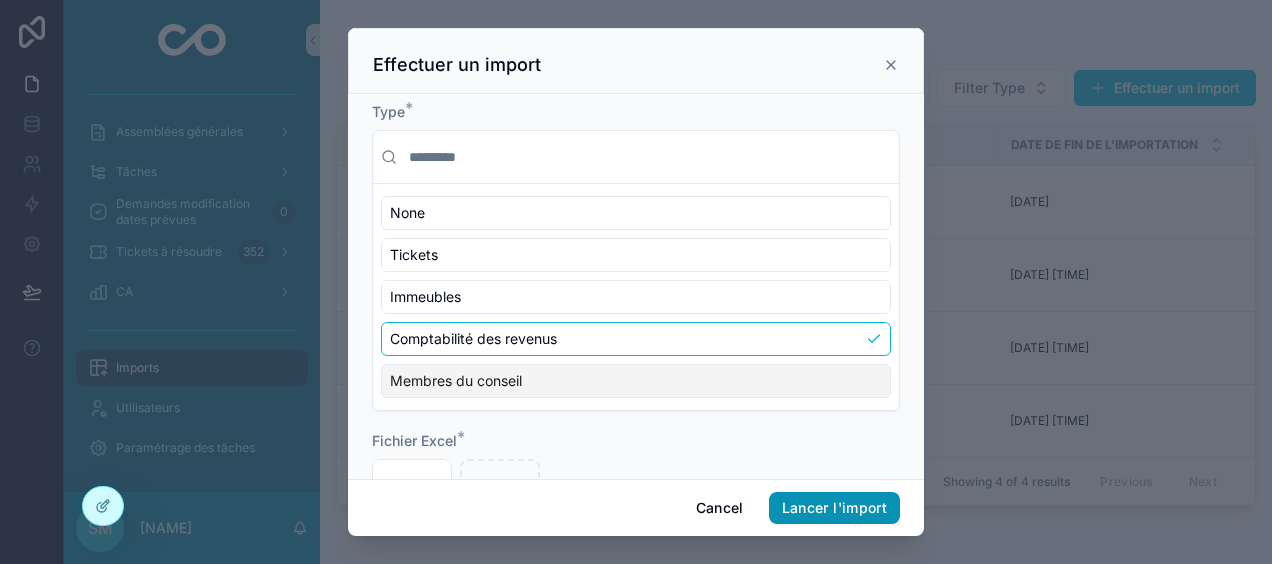 click on "Lancer l'import" at bounding box center (834, 508) 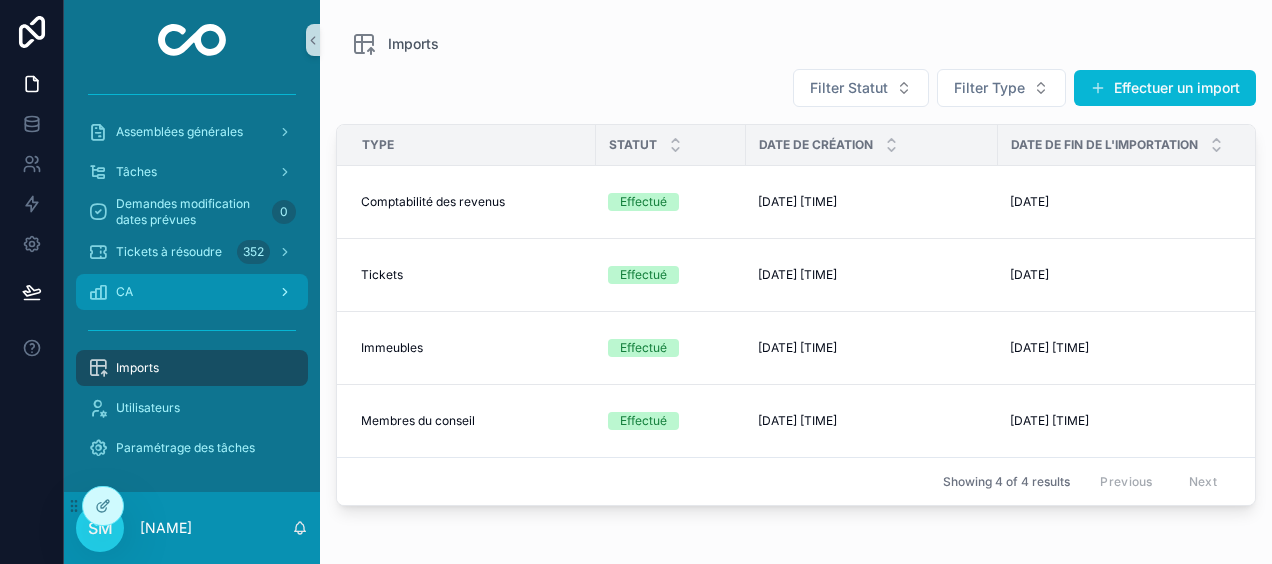 click on "CA" at bounding box center [192, 292] 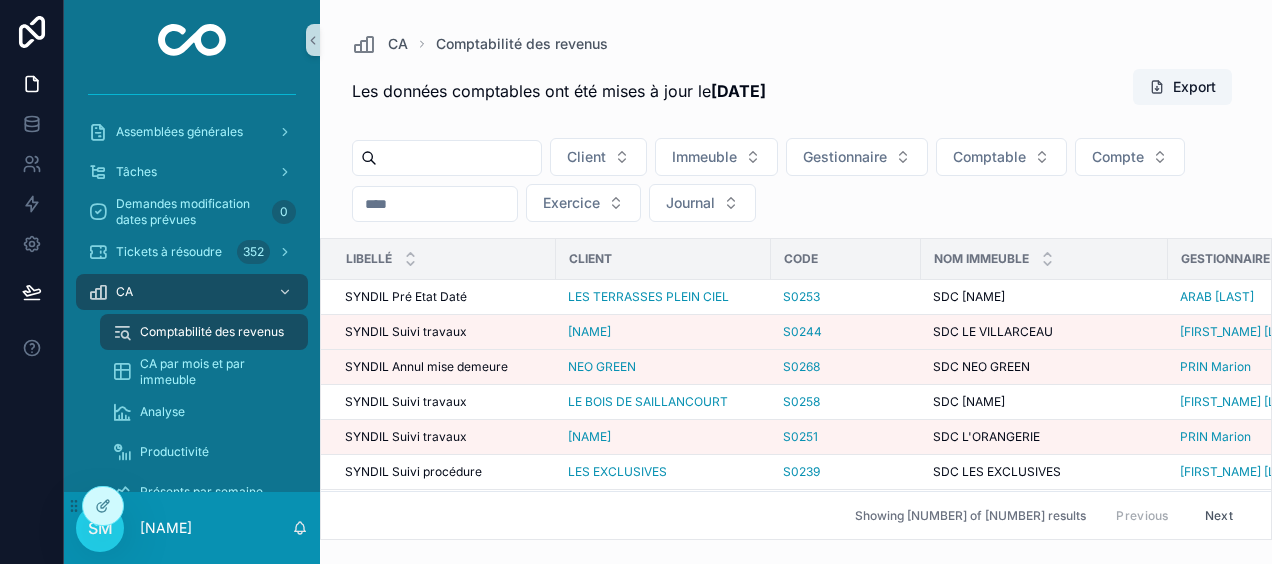 scroll, scrollTop: 0, scrollLeft: 818, axis: horizontal 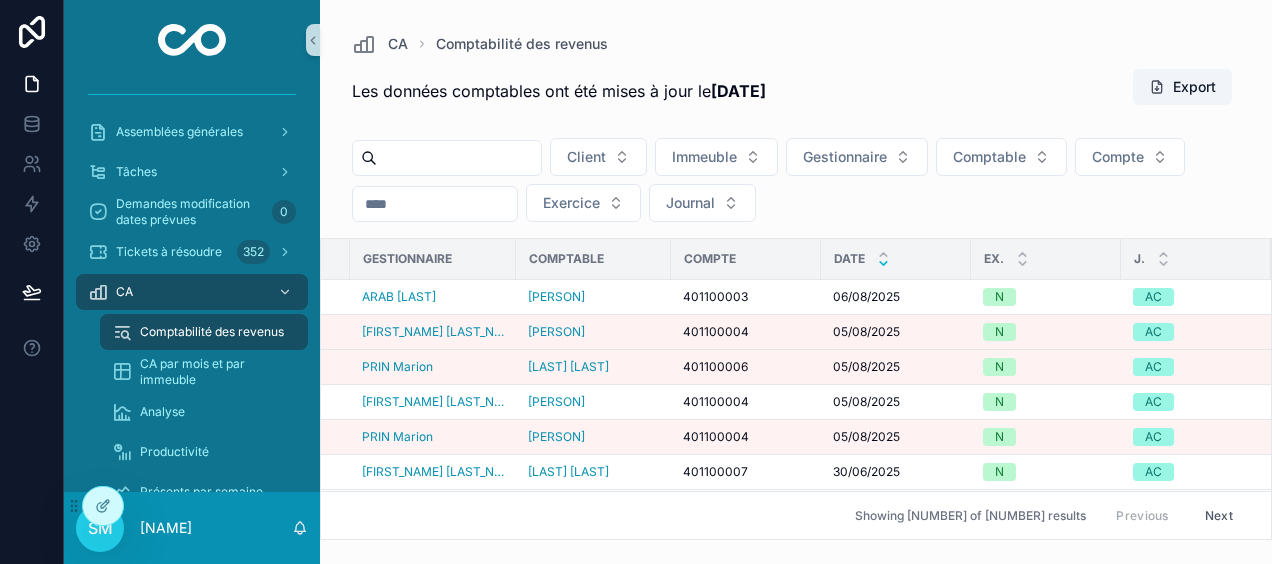 click 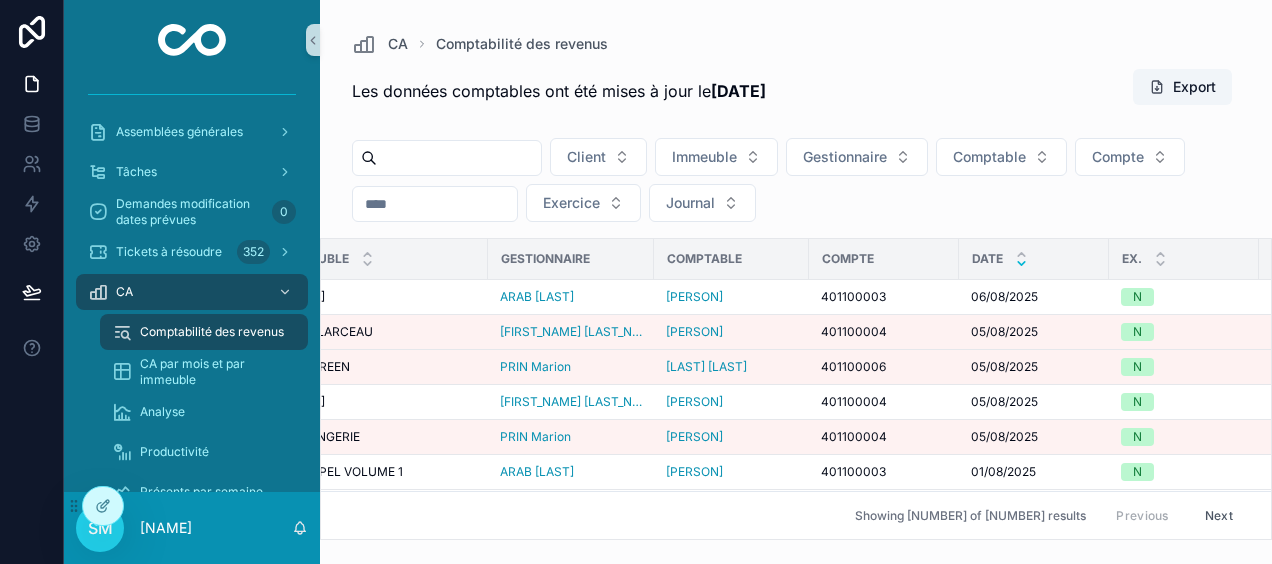 scroll, scrollTop: 0, scrollLeft: 693, axis: horizontal 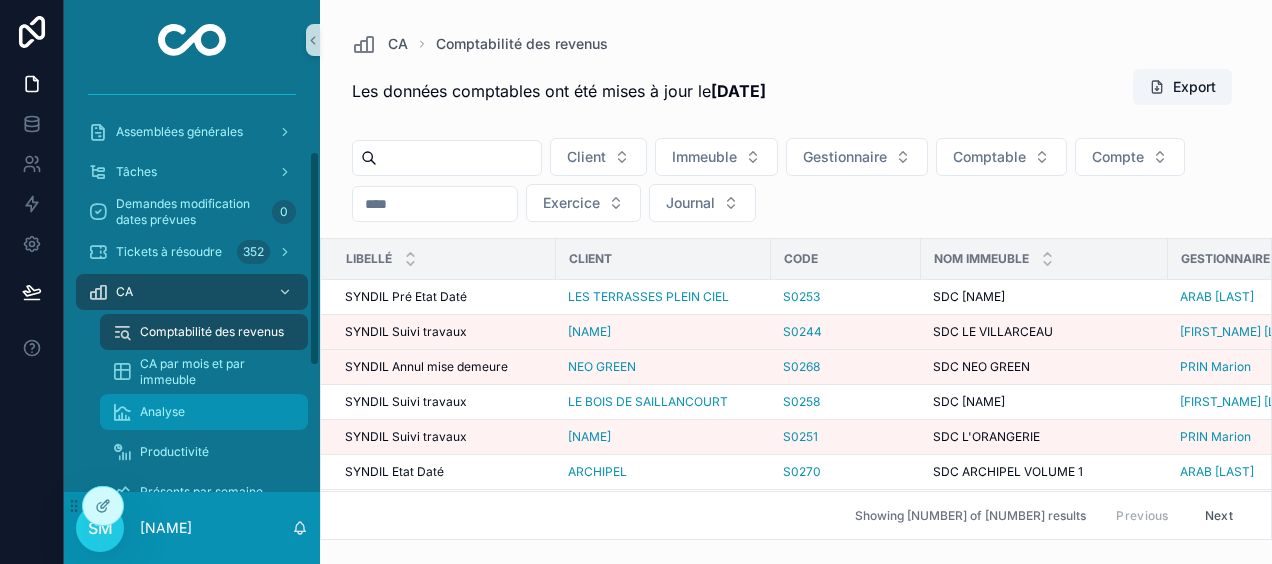 click on "Analyse" at bounding box center (162, 412) 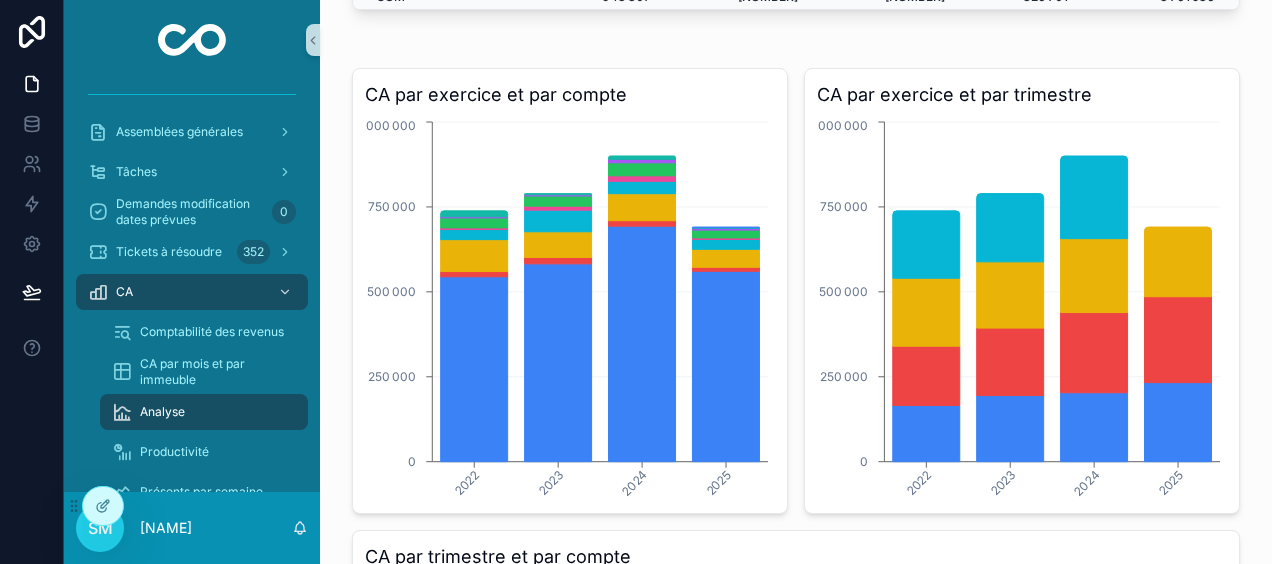 scroll, scrollTop: 400, scrollLeft: 0, axis: vertical 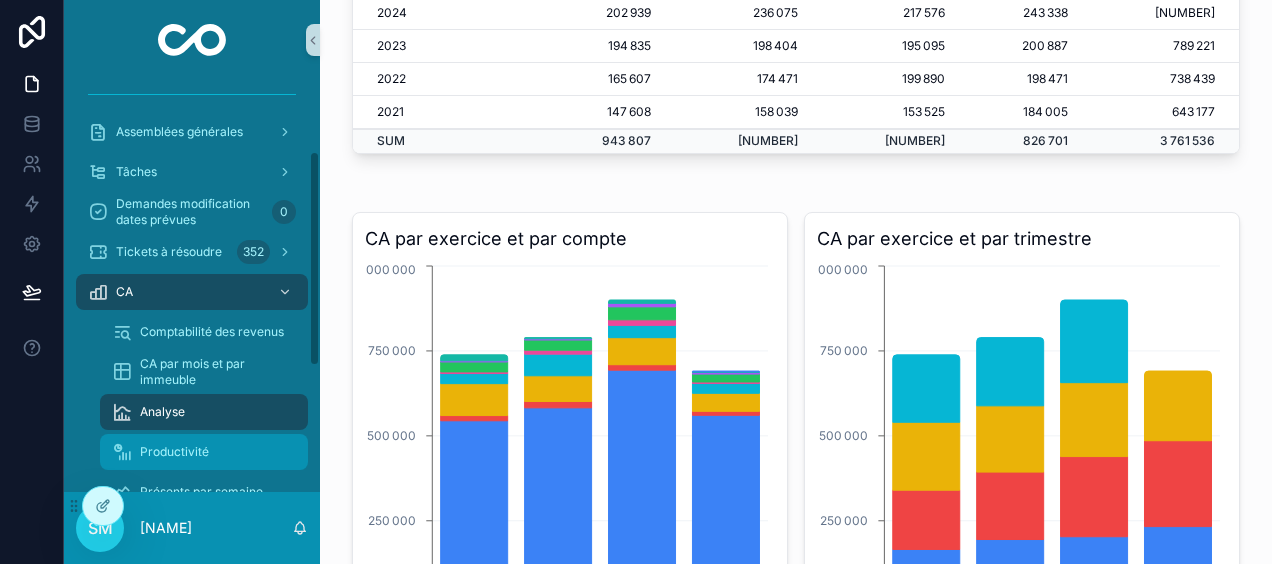 click on "Productivité" at bounding box center [174, 452] 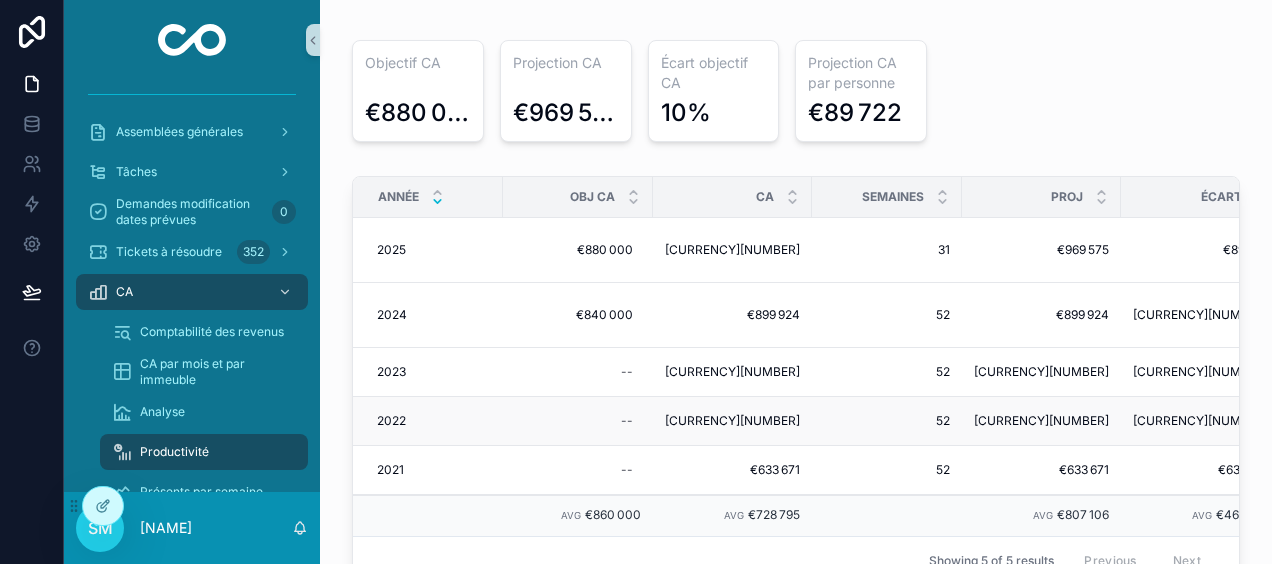 scroll, scrollTop: 0, scrollLeft: 0, axis: both 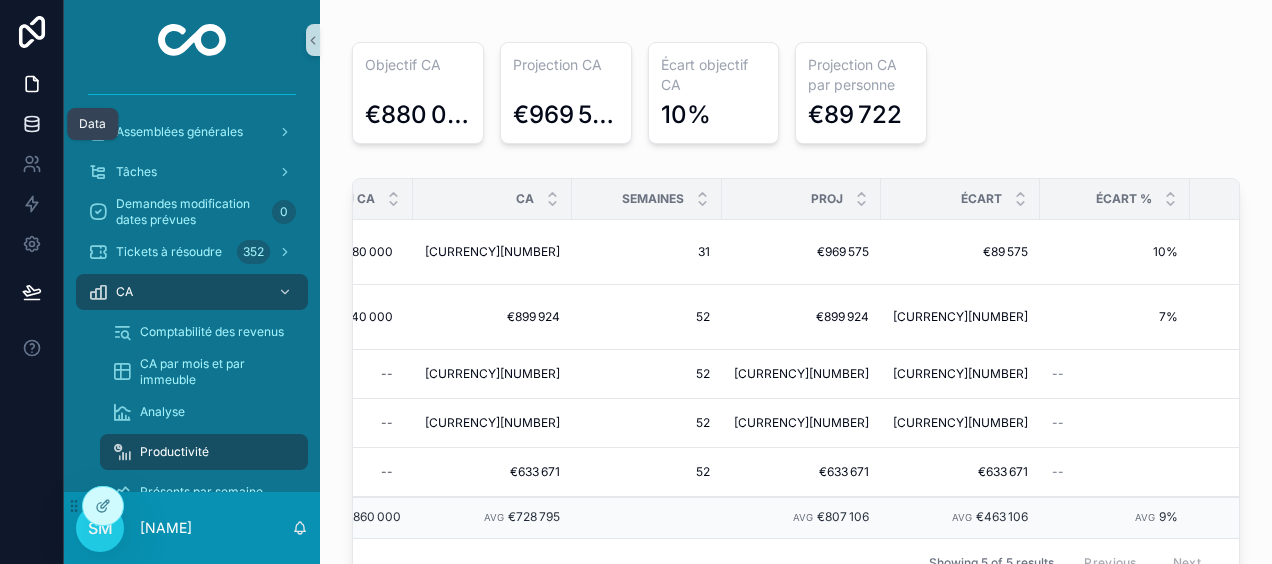click 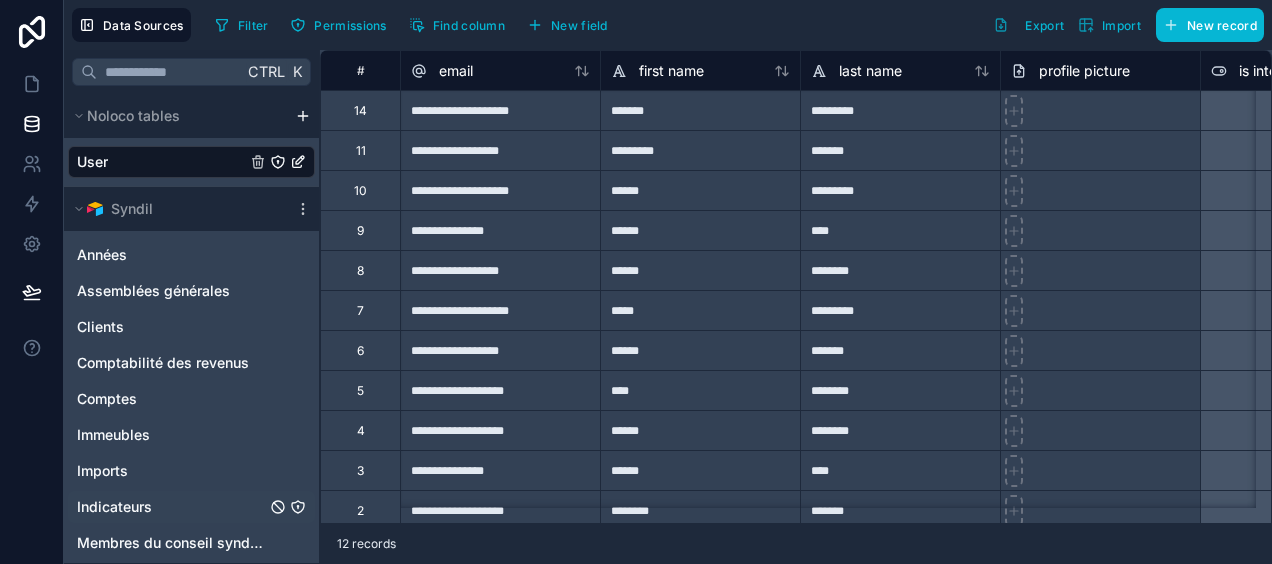 click on "Indicateurs" at bounding box center [114, 507] 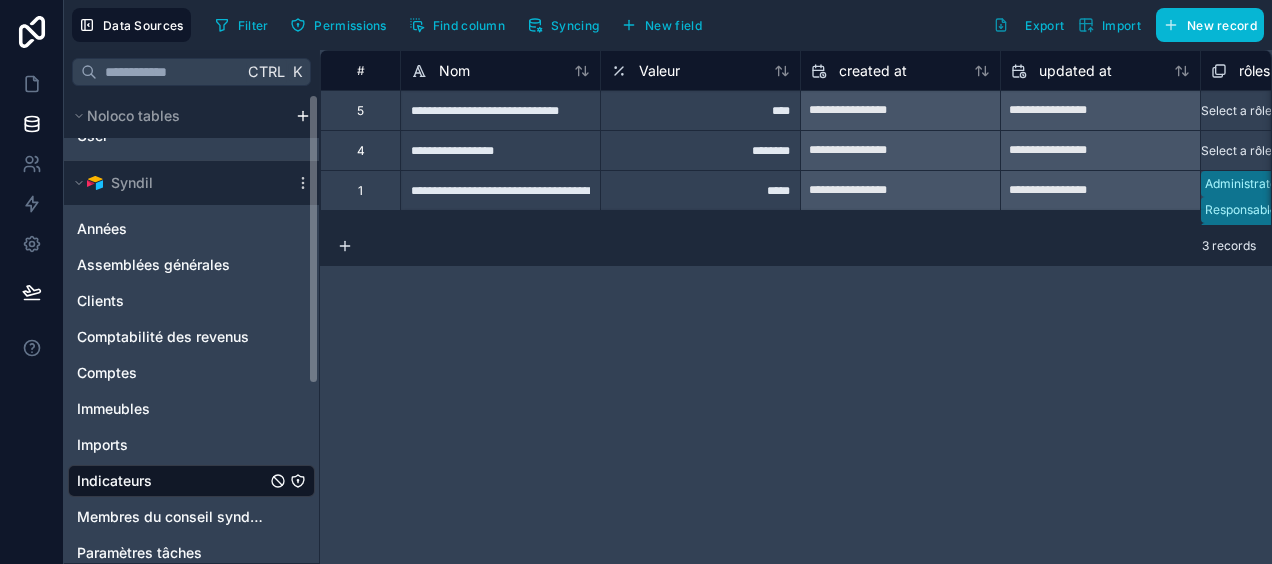 scroll, scrollTop: 0, scrollLeft: 0, axis: both 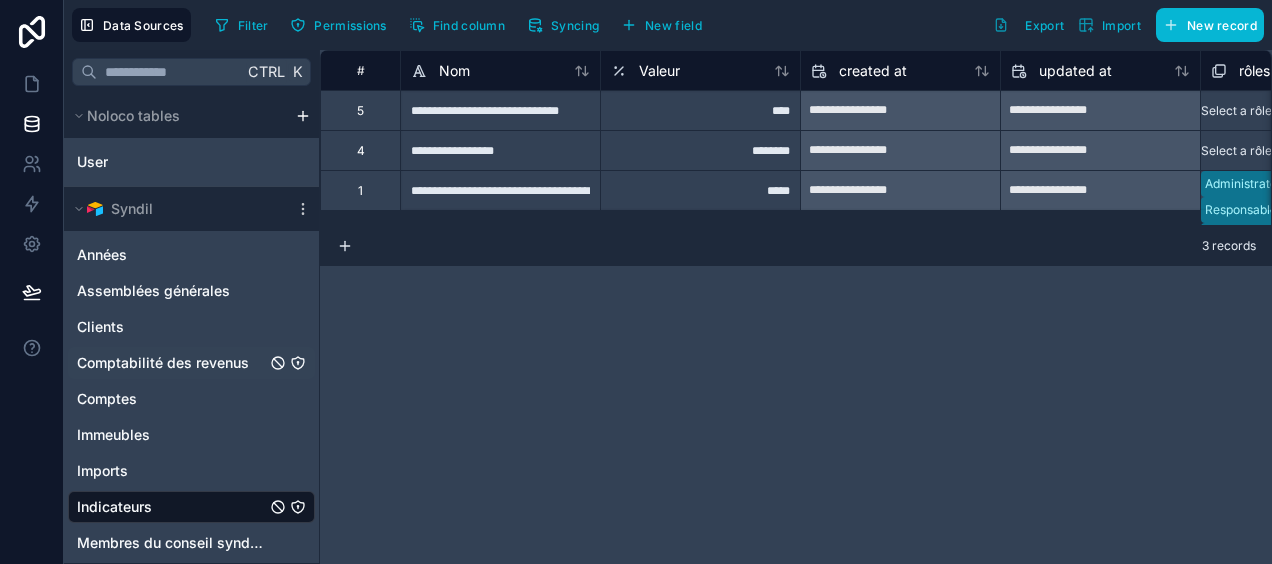 click on "Comptabilité des revenus" at bounding box center (163, 363) 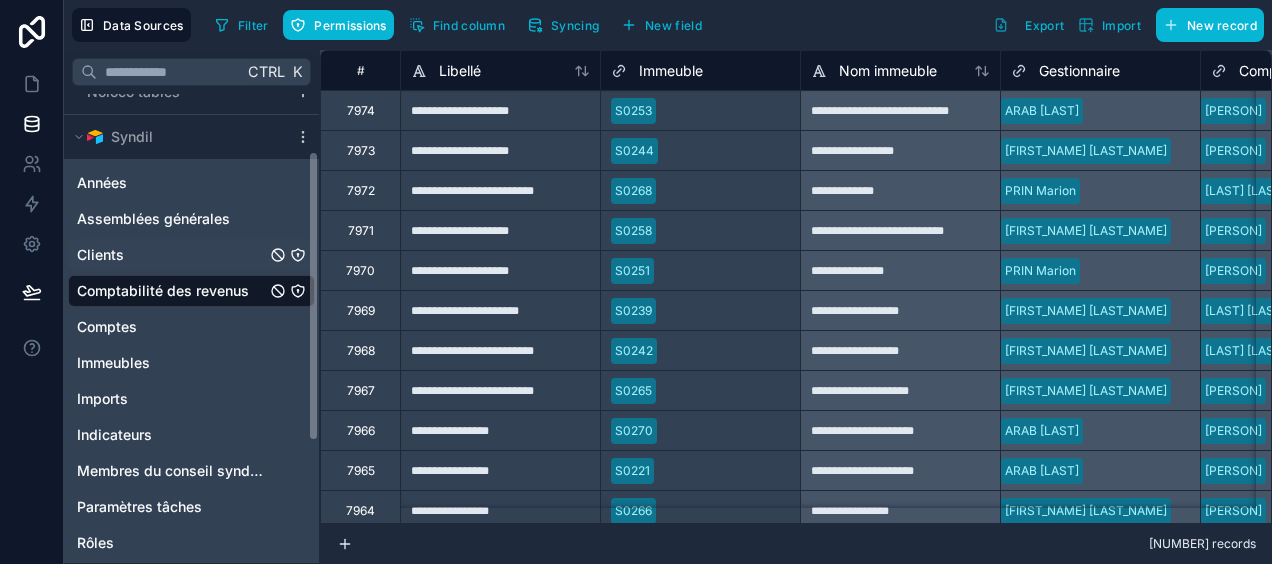 scroll, scrollTop: 100, scrollLeft: 0, axis: vertical 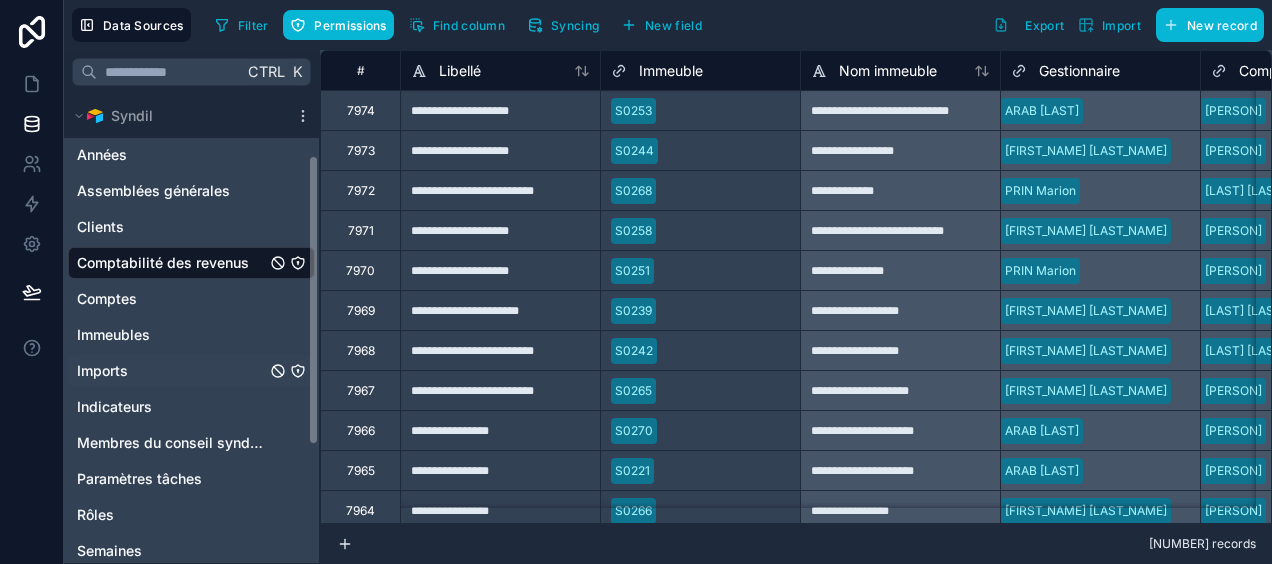 click on "Imports" at bounding box center [102, 371] 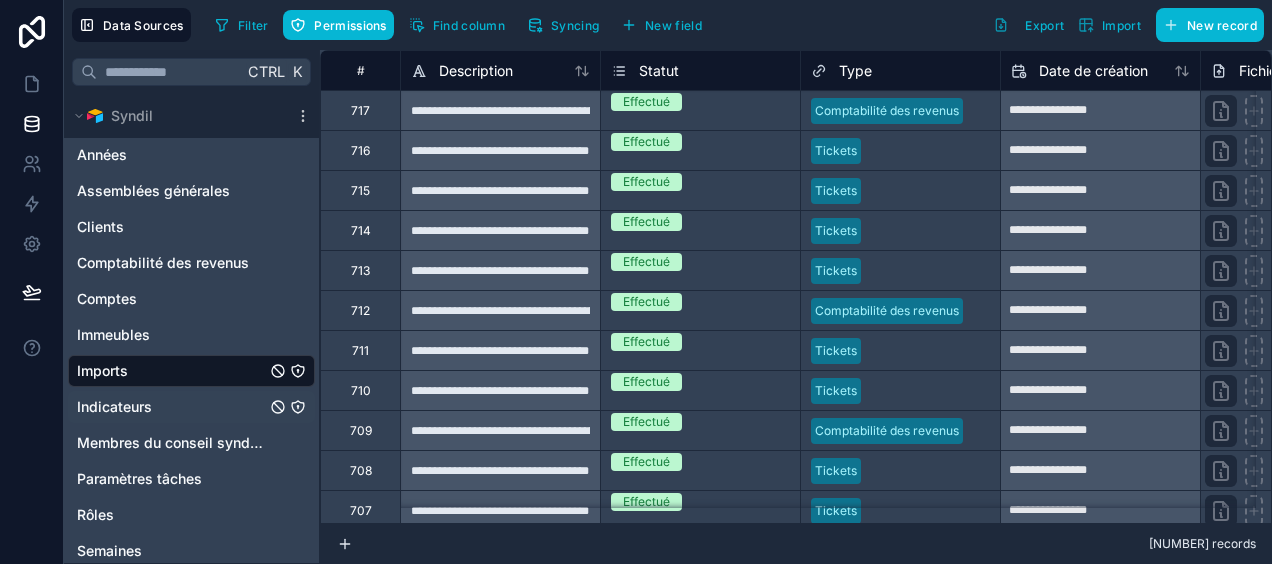 click on "Indicateurs" at bounding box center [114, 407] 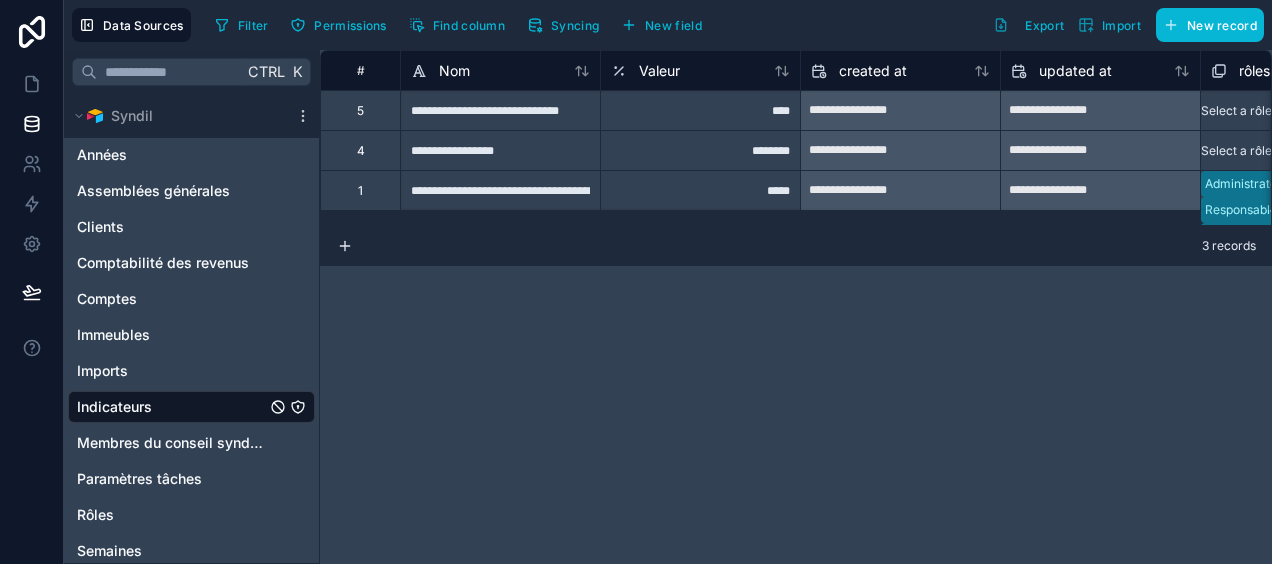 click on "Indicateurs" at bounding box center (114, 407) 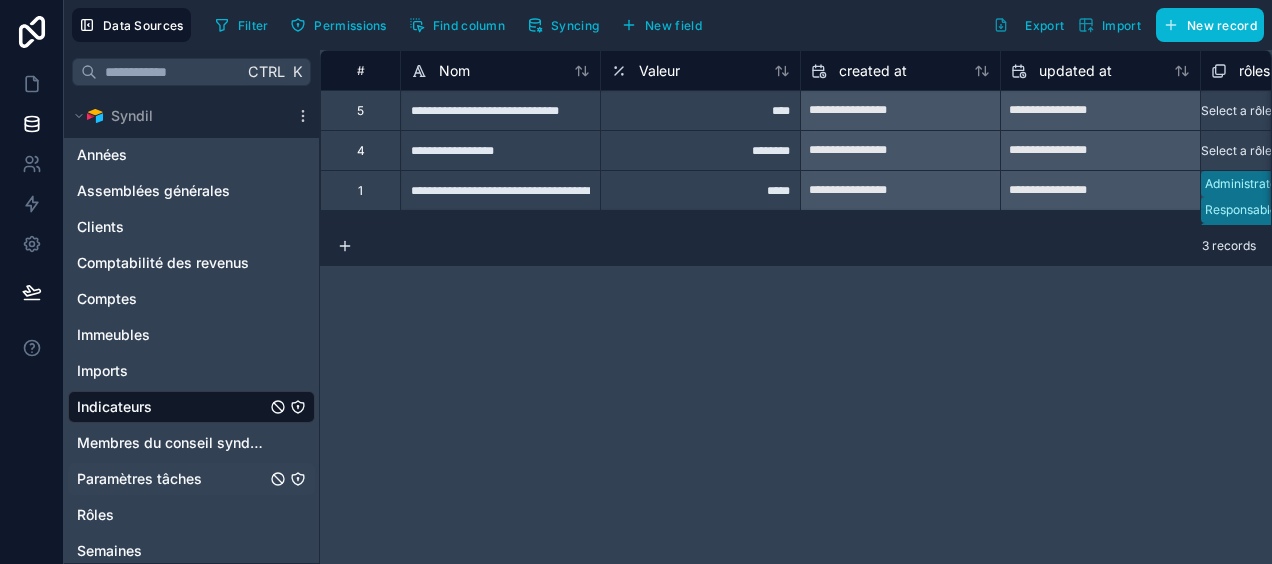 click on "Paramètres tâches" at bounding box center [139, 479] 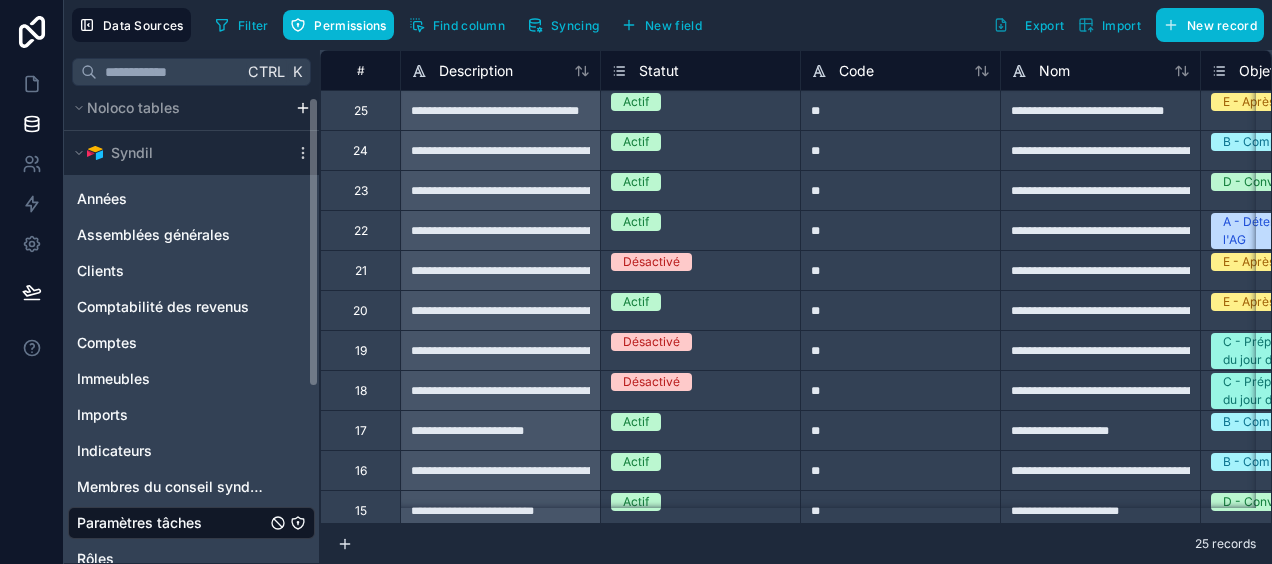 scroll, scrollTop: 0, scrollLeft: 0, axis: both 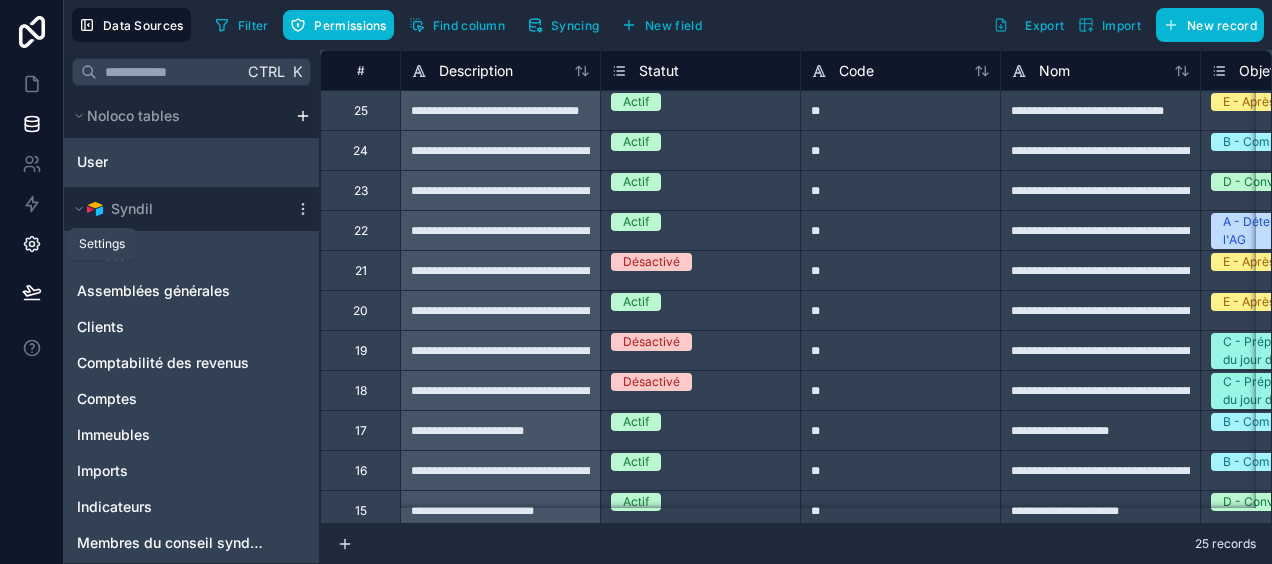 click 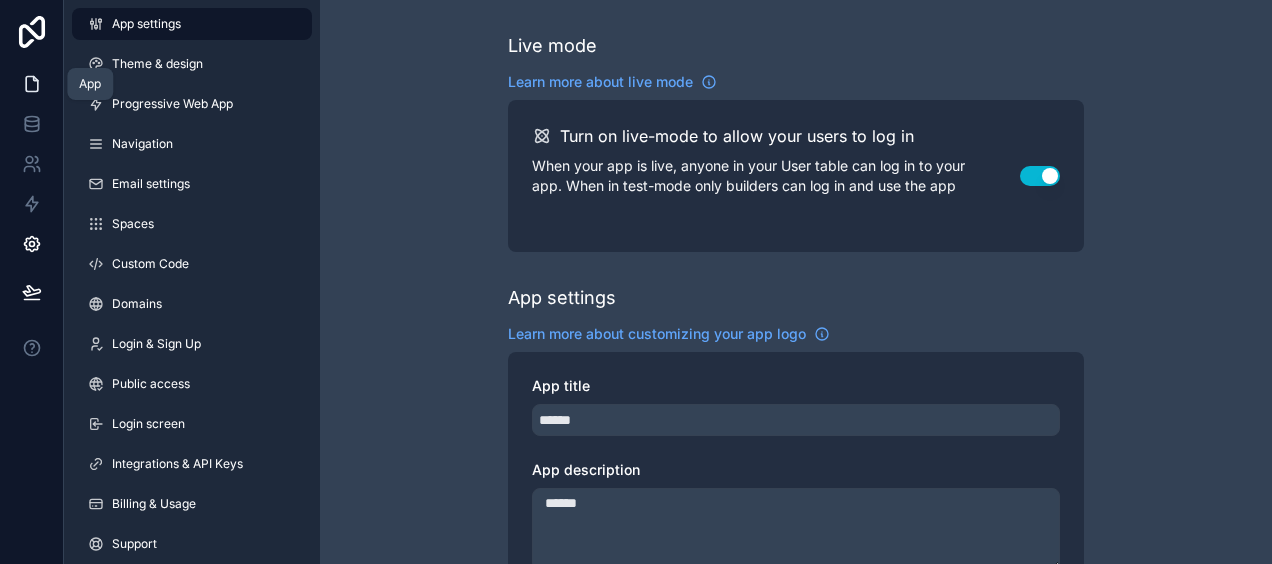 click 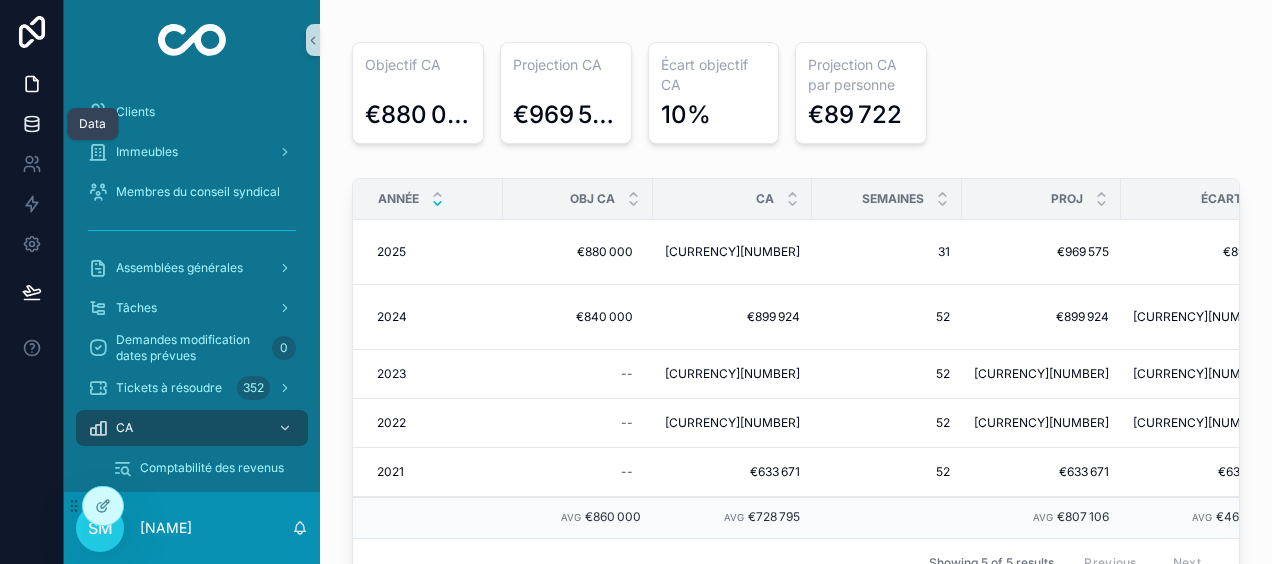 click 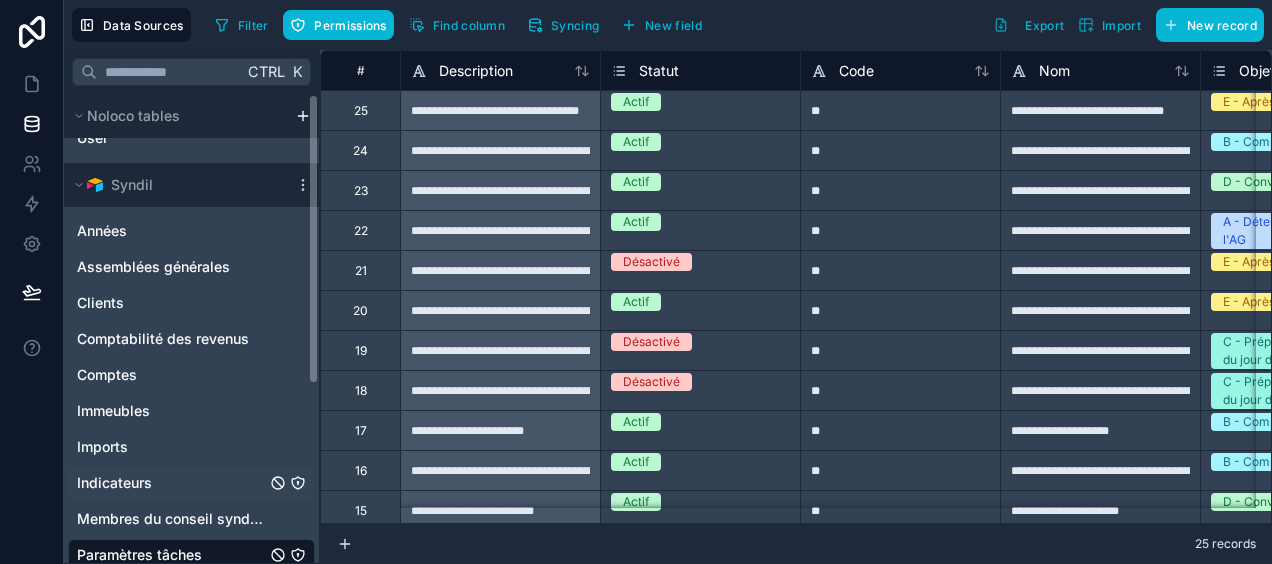 scroll, scrollTop: 0, scrollLeft: 0, axis: both 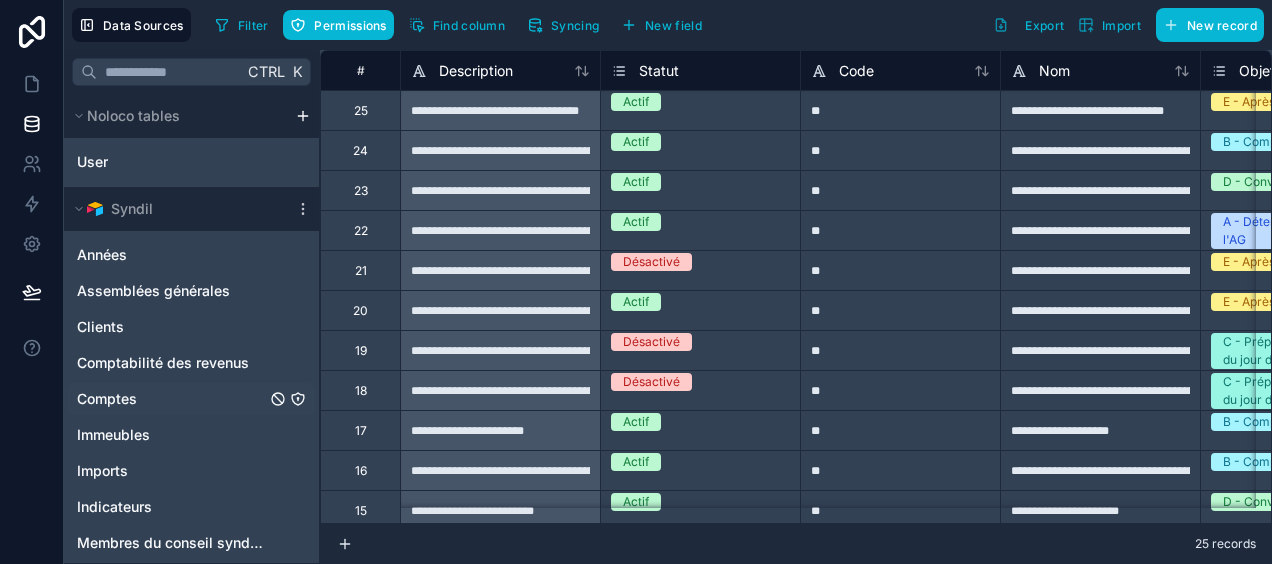 click on "Comptes" at bounding box center (107, 399) 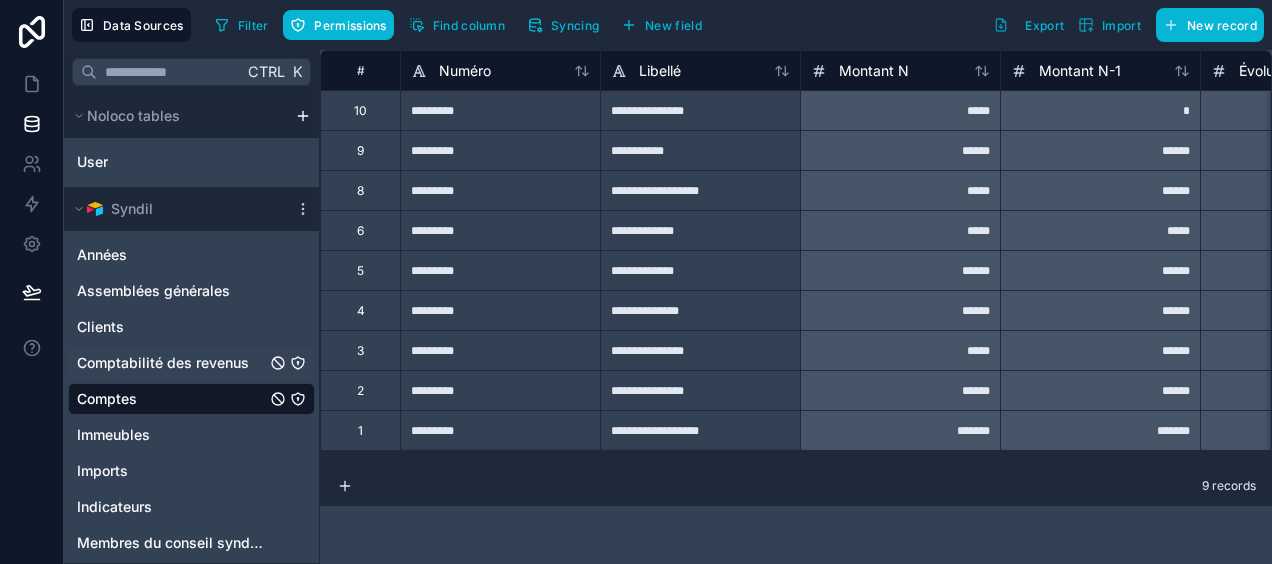 click on "Comptabilité des revenus" at bounding box center (163, 363) 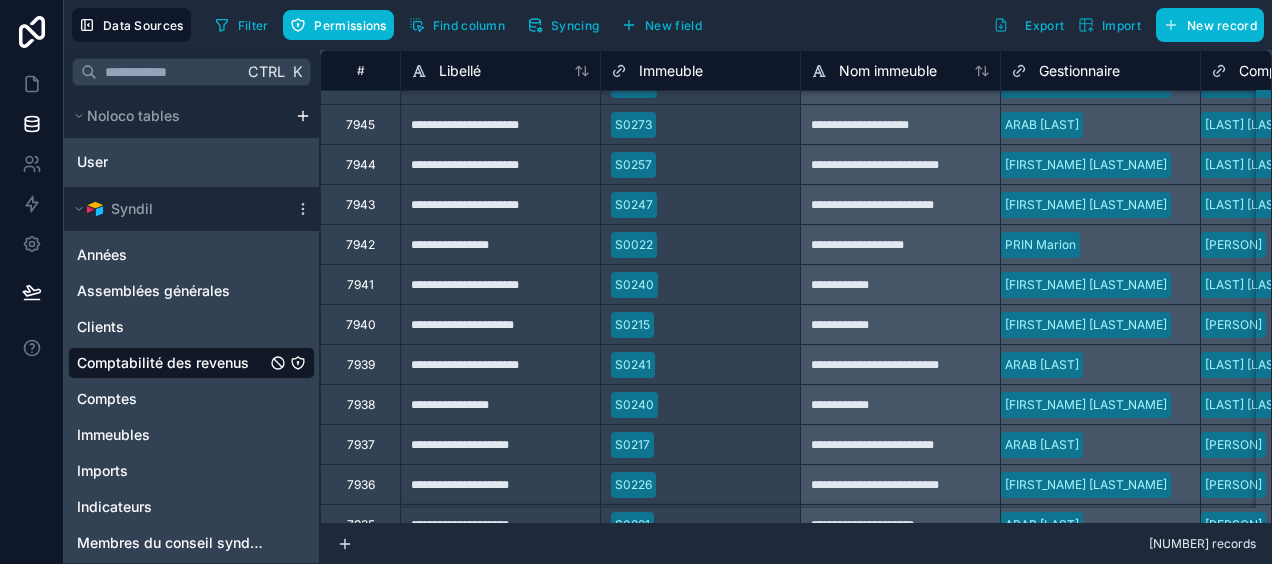 scroll, scrollTop: 1100, scrollLeft: 0, axis: vertical 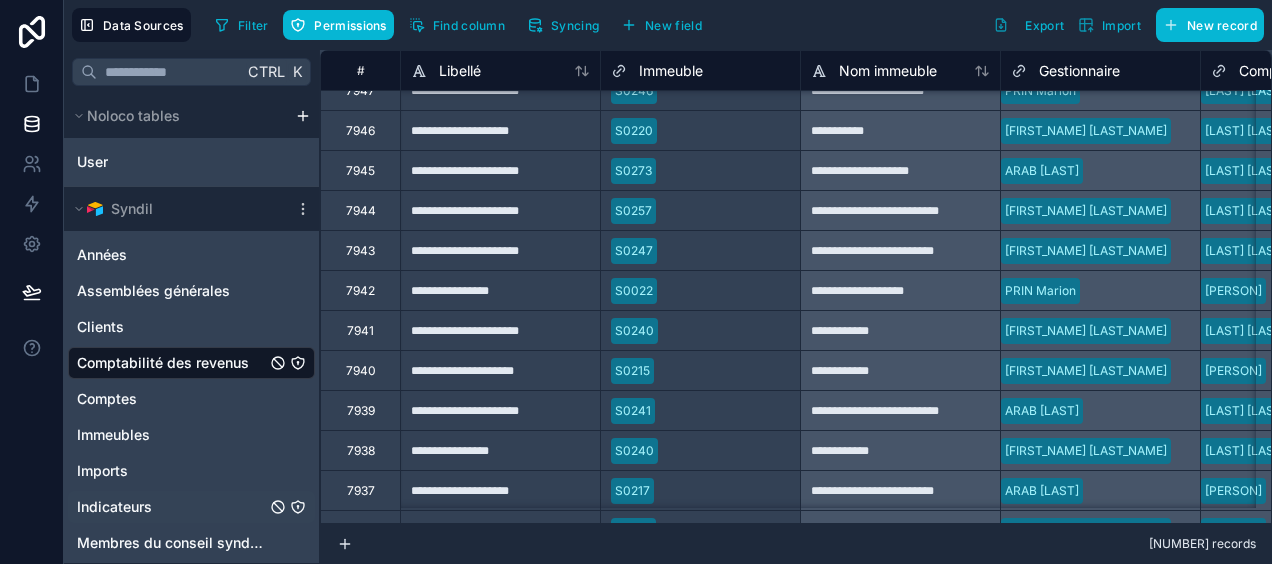 click on "Indicateurs" at bounding box center [191, 507] 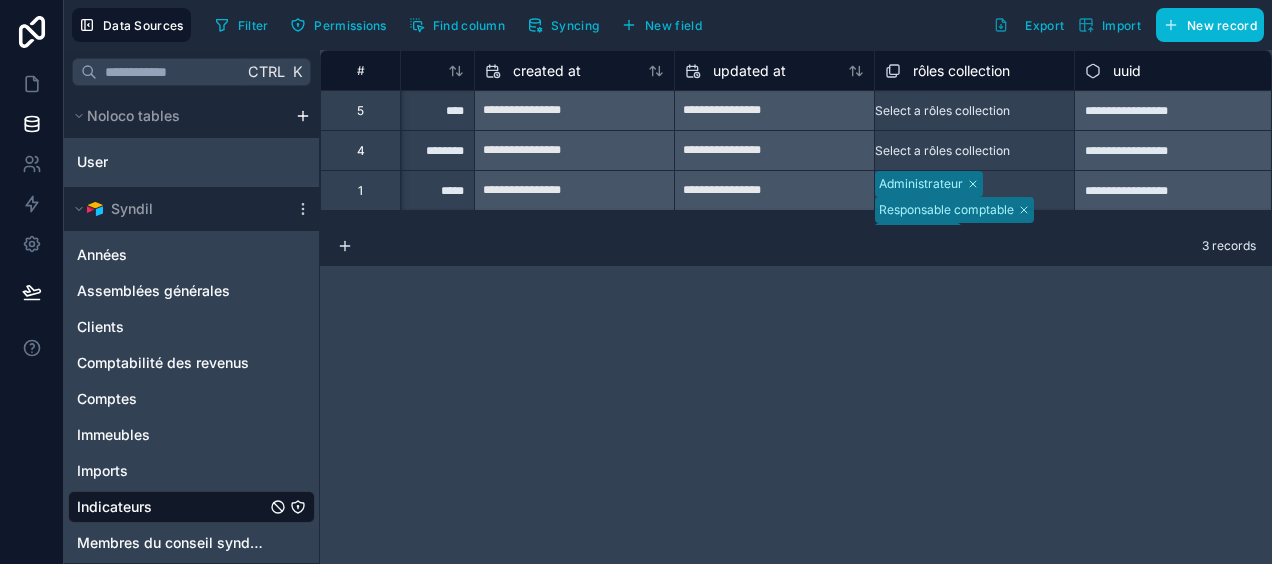 scroll, scrollTop: 0, scrollLeft: 328, axis: horizontal 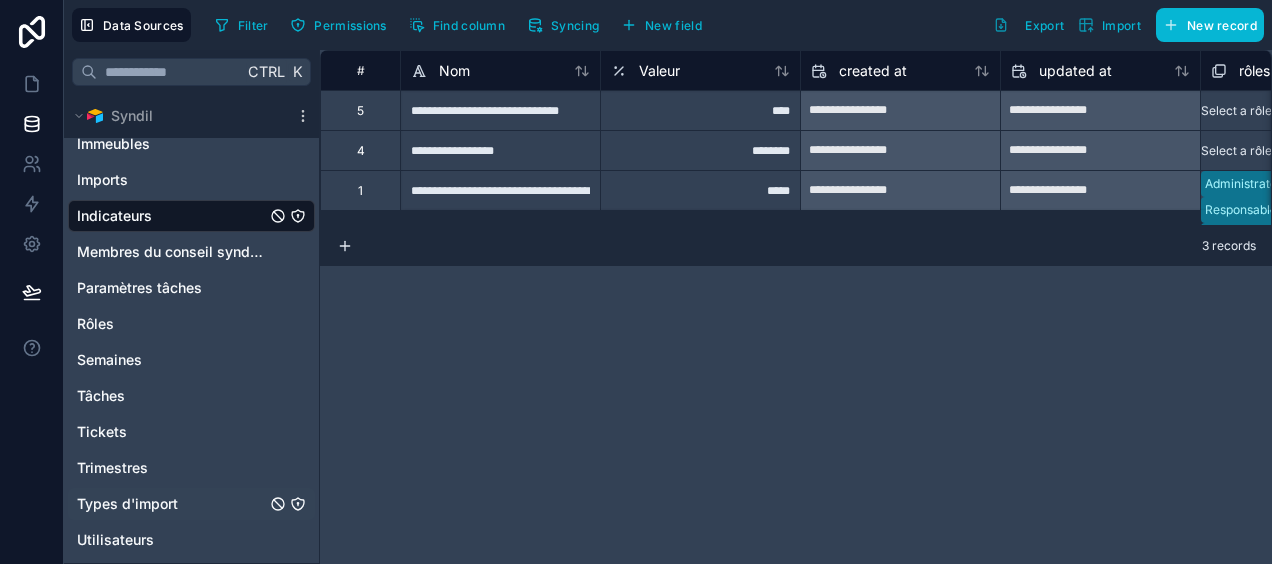 click on "Types d'import" at bounding box center [127, 504] 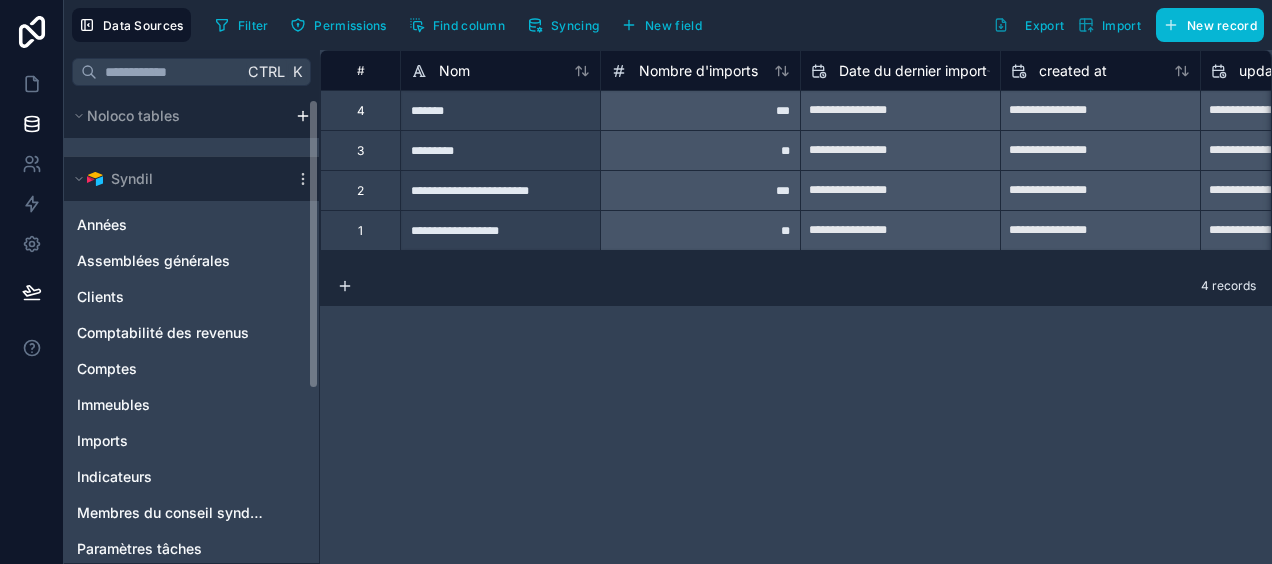 scroll, scrollTop: 0, scrollLeft: 0, axis: both 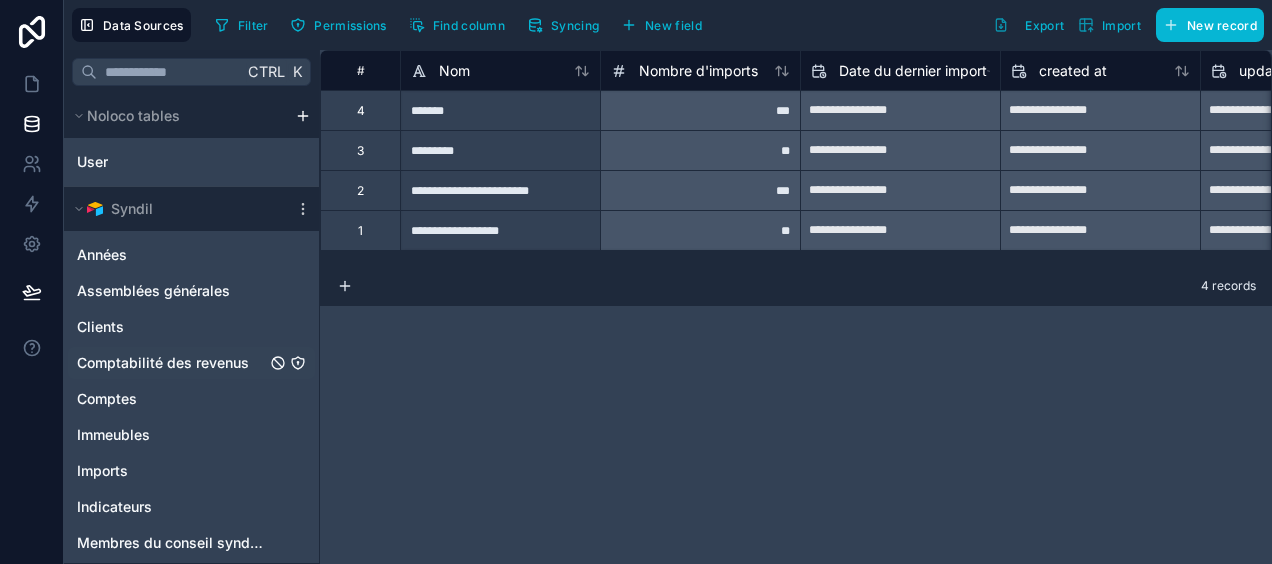 click on "Comptabilité des revenus" at bounding box center (163, 363) 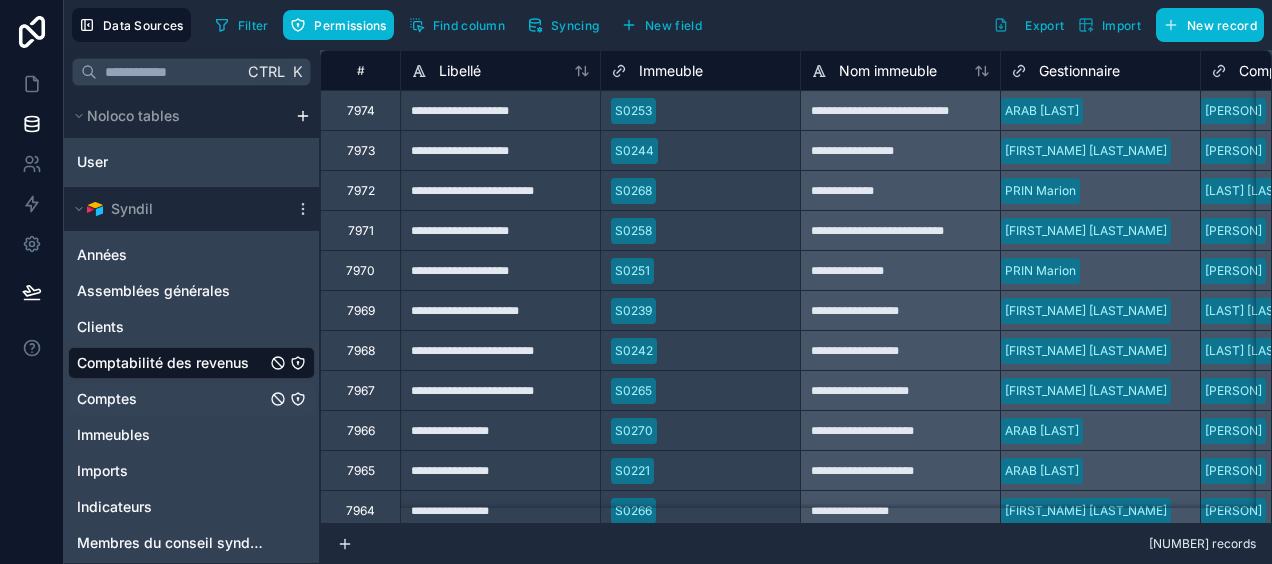 click on "Comptes" at bounding box center [107, 399] 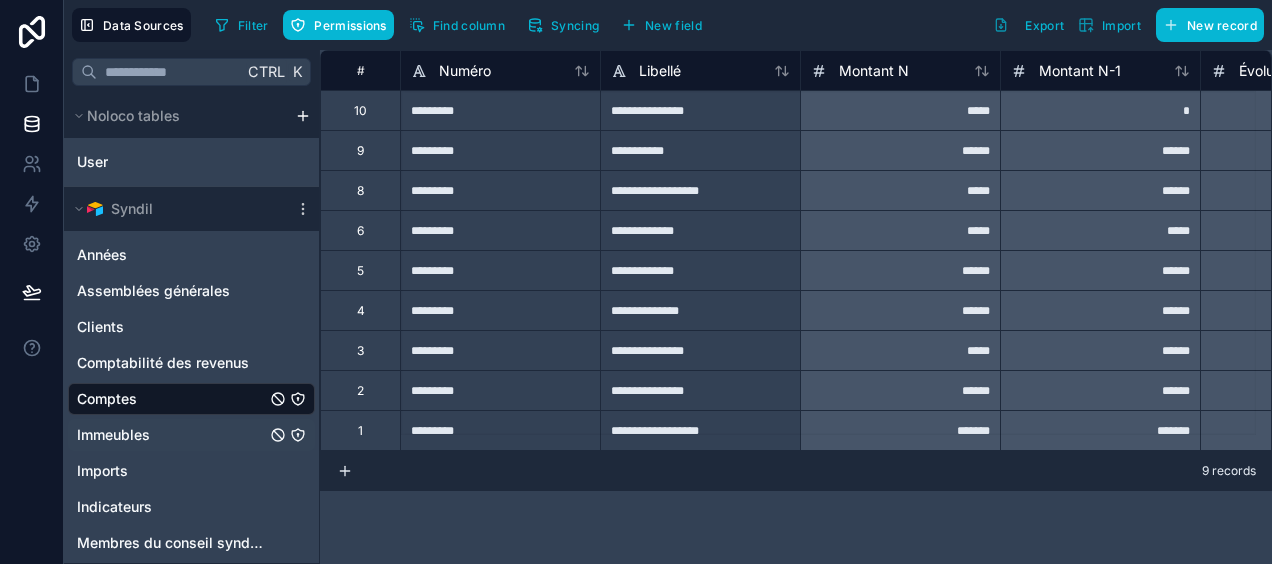 click on "Immeubles" at bounding box center [113, 435] 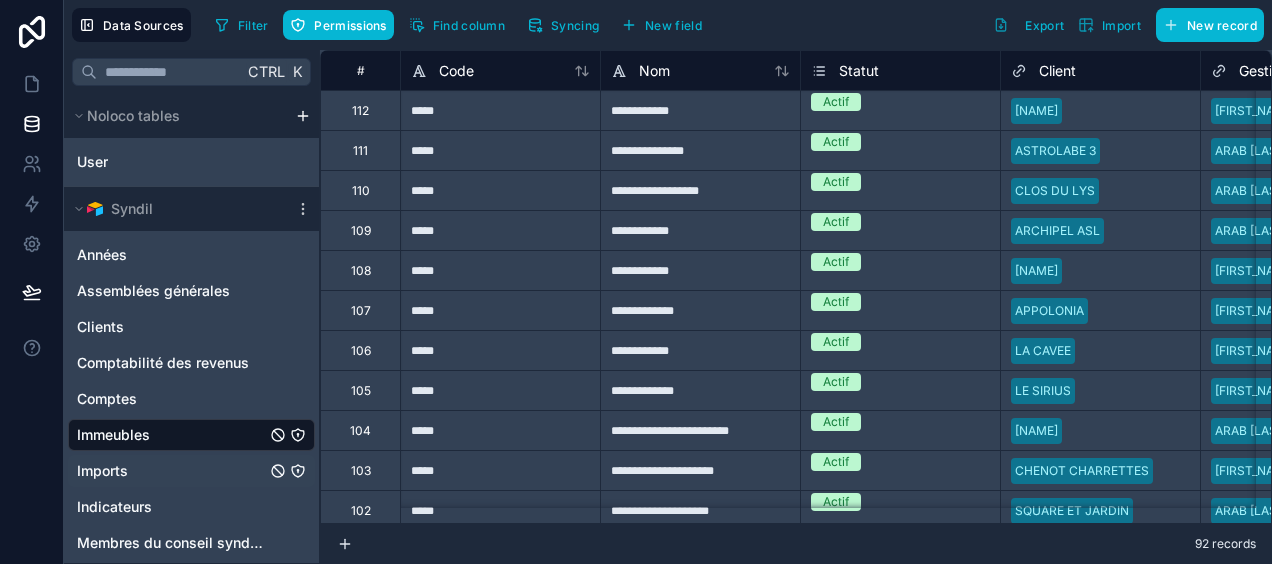 click on "Imports" at bounding box center [102, 471] 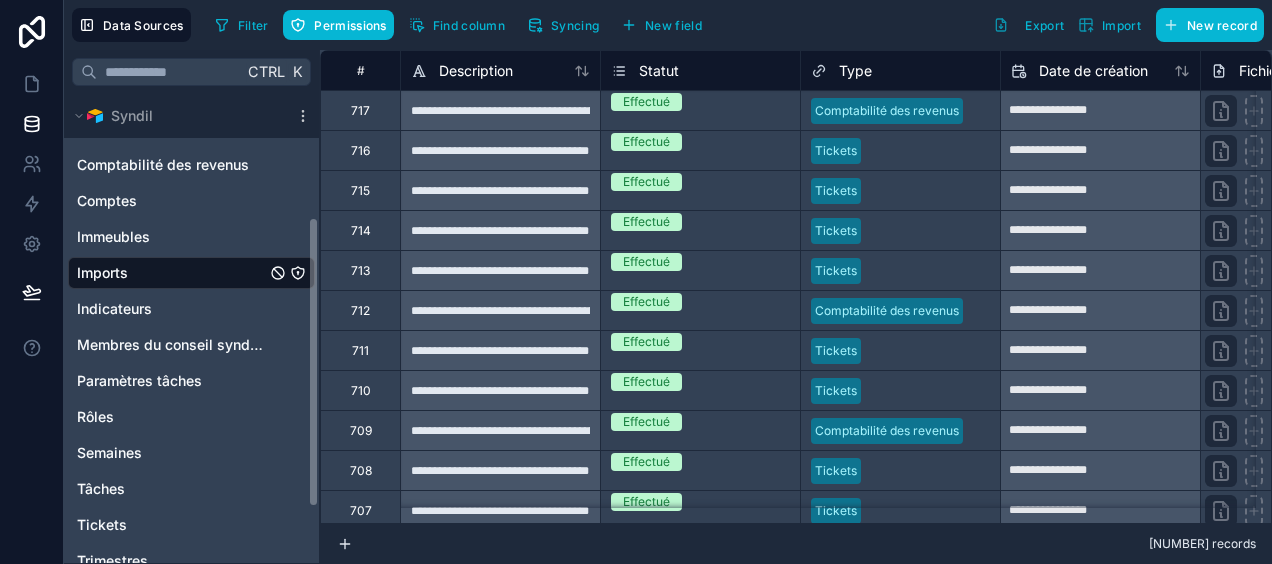 scroll, scrollTop: 200, scrollLeft: 0, axis: vertical 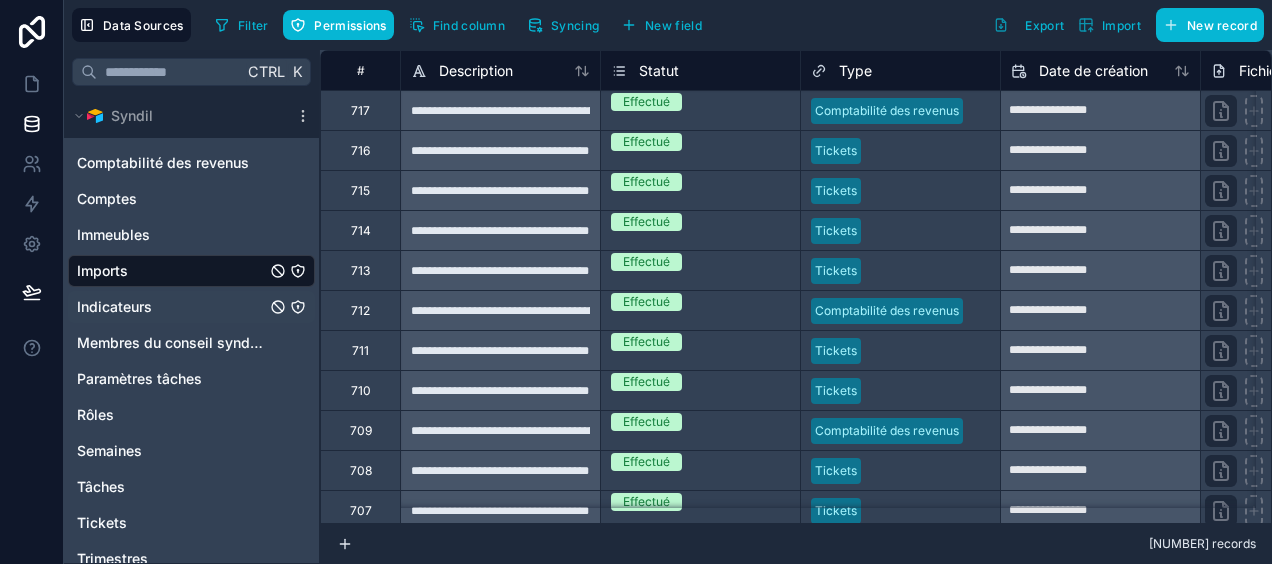 click on "Indicateurs" at bounding box center (114, 307) 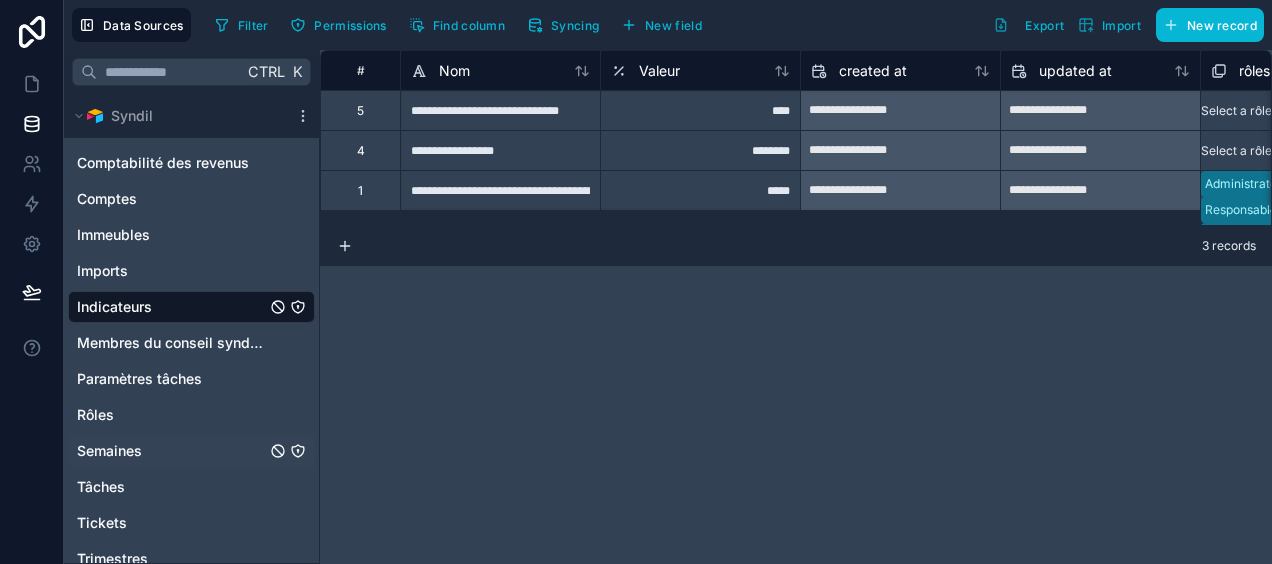click on "Semaines" at bounding box center [109, 451] 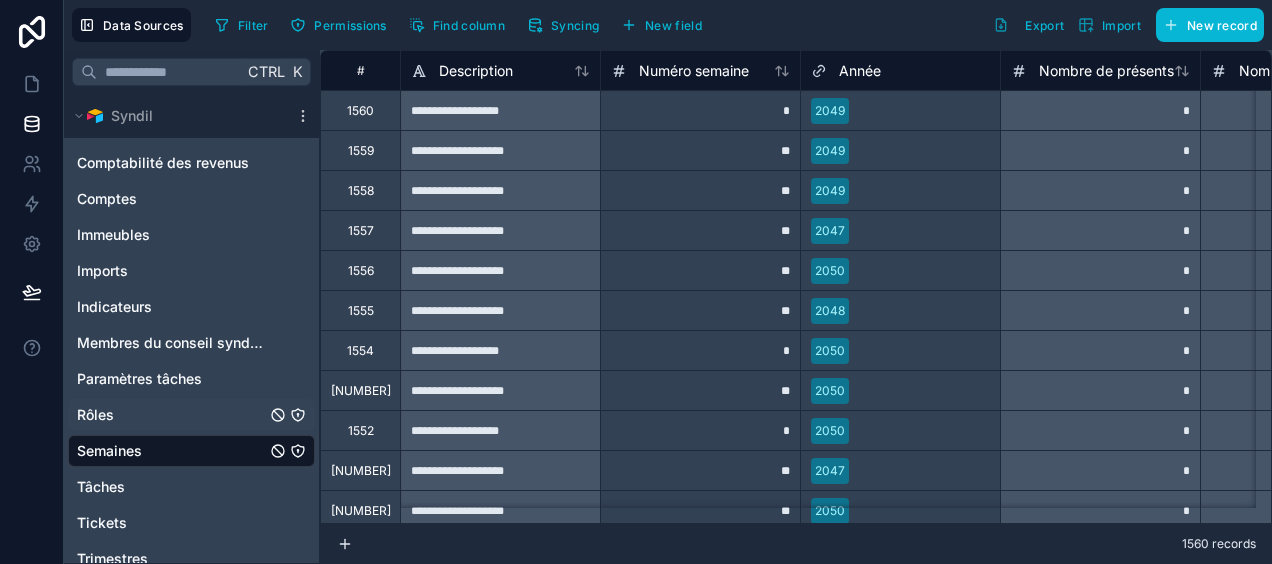 click on "Rôles" at bounding box center (95, 415) 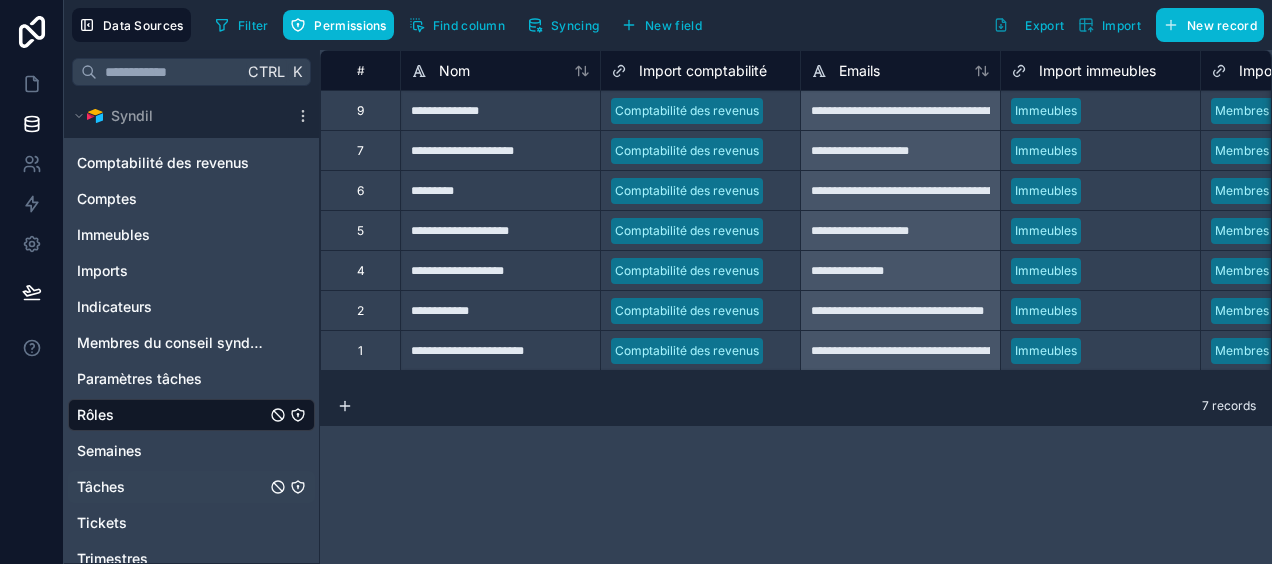 click on "Tâches" at bounding box center [101, 487] 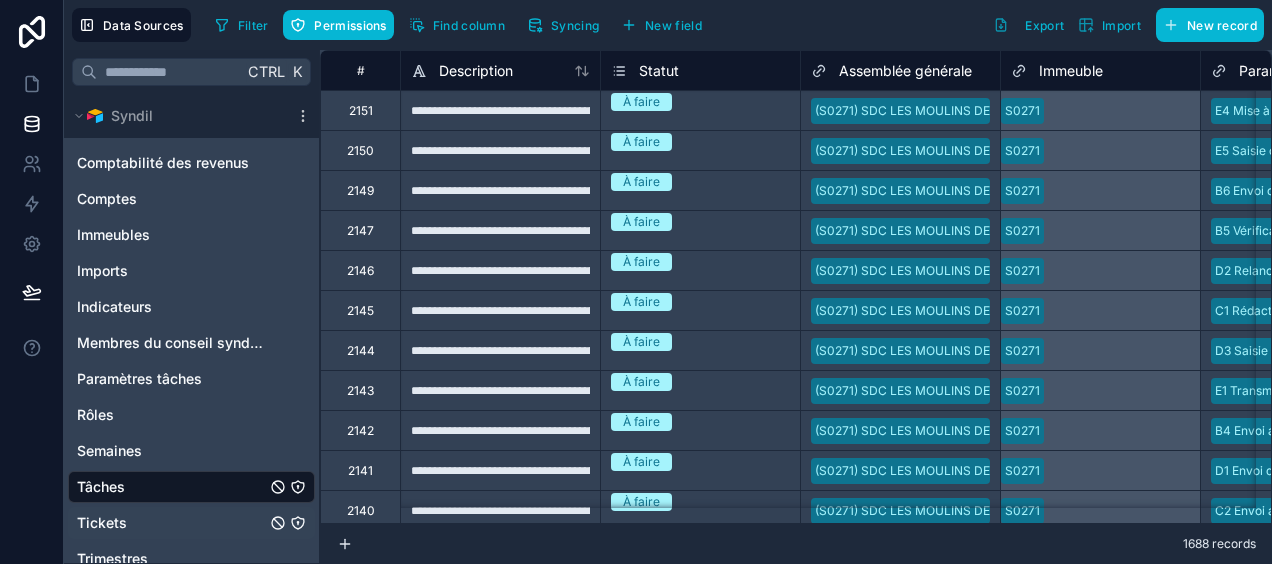 click on "Tickets" at bounding box center [102, 523] 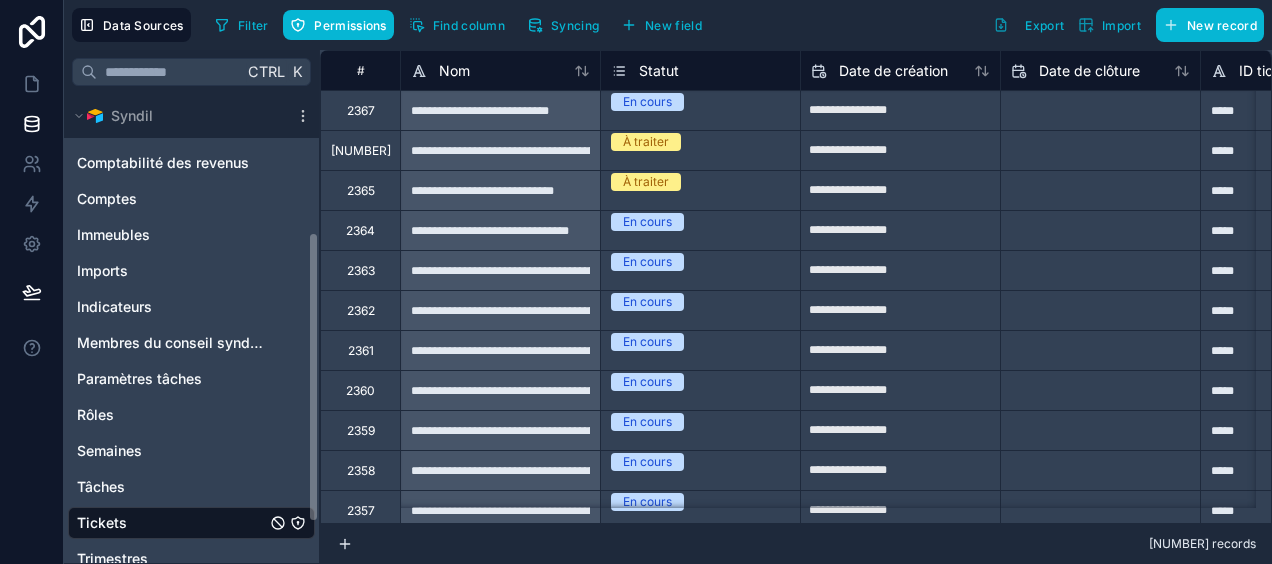 scroll, scrollTop: 291, scrollLeft: 0, axis: vertical 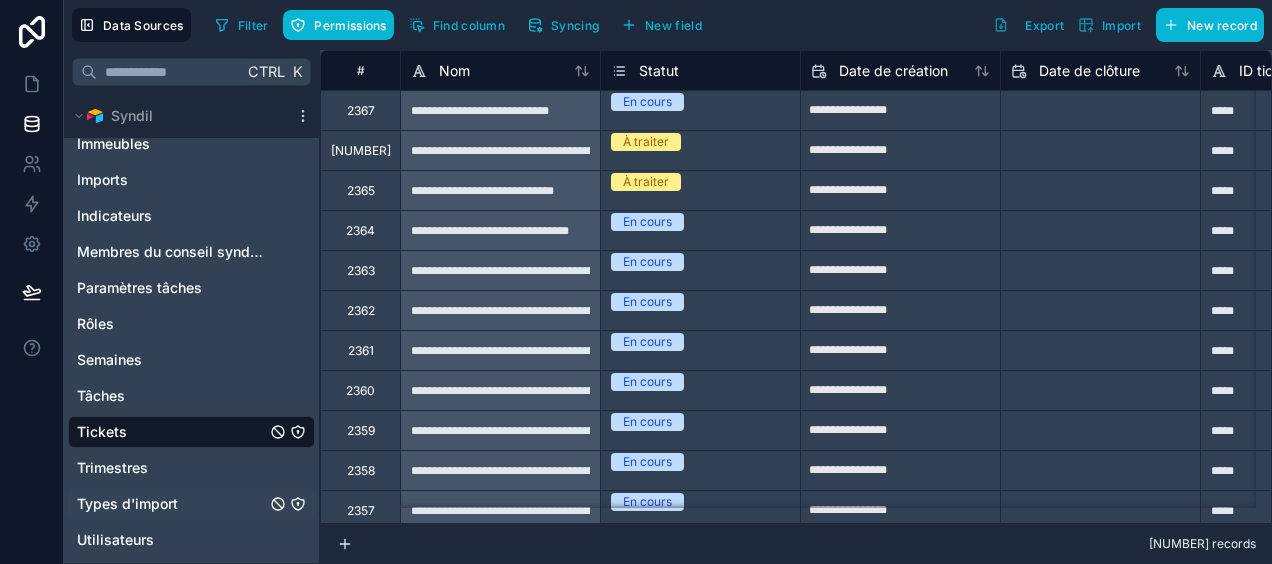 click on "Types d'import" at bounding box center (127, 504) 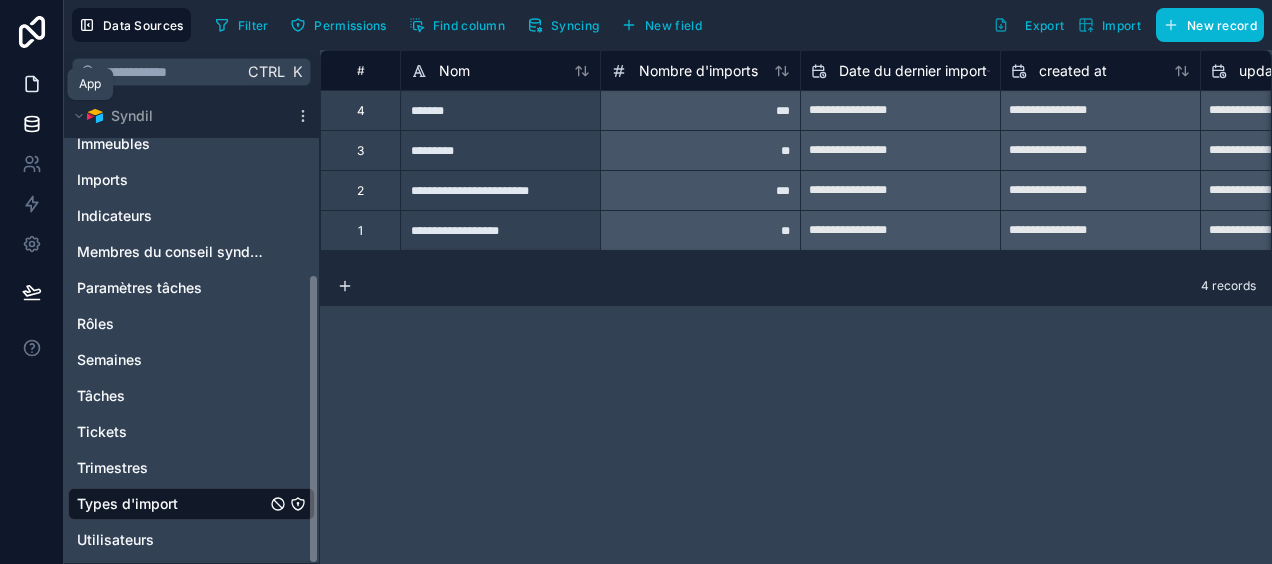 click 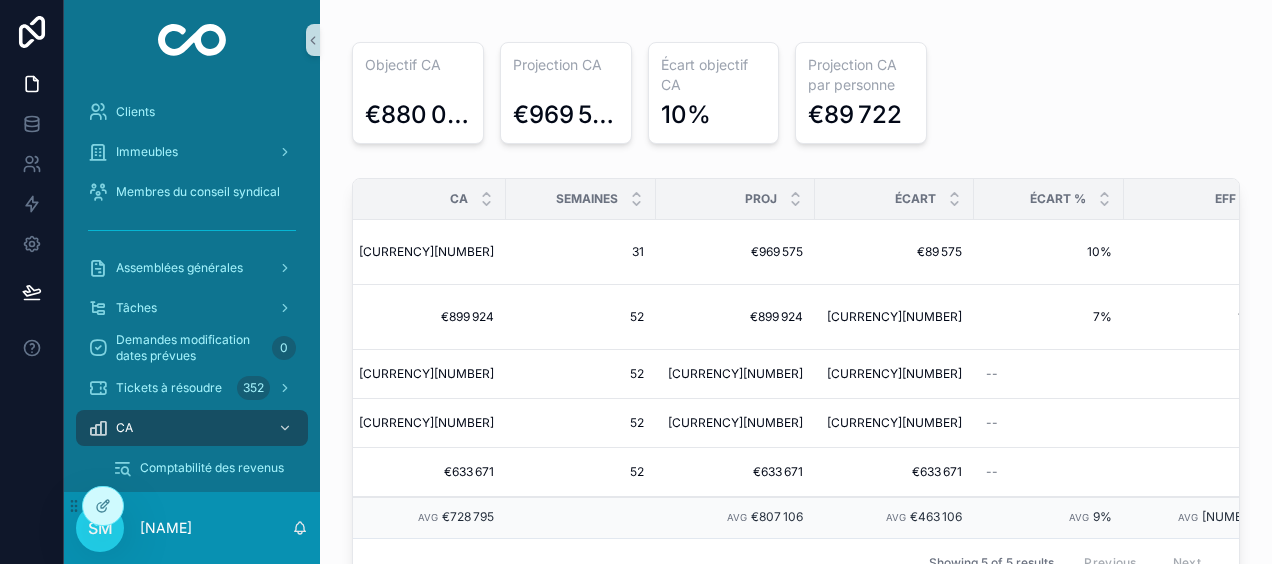 scroll, scrollTop: 0, scrollLeft: 440, axis: horizontal 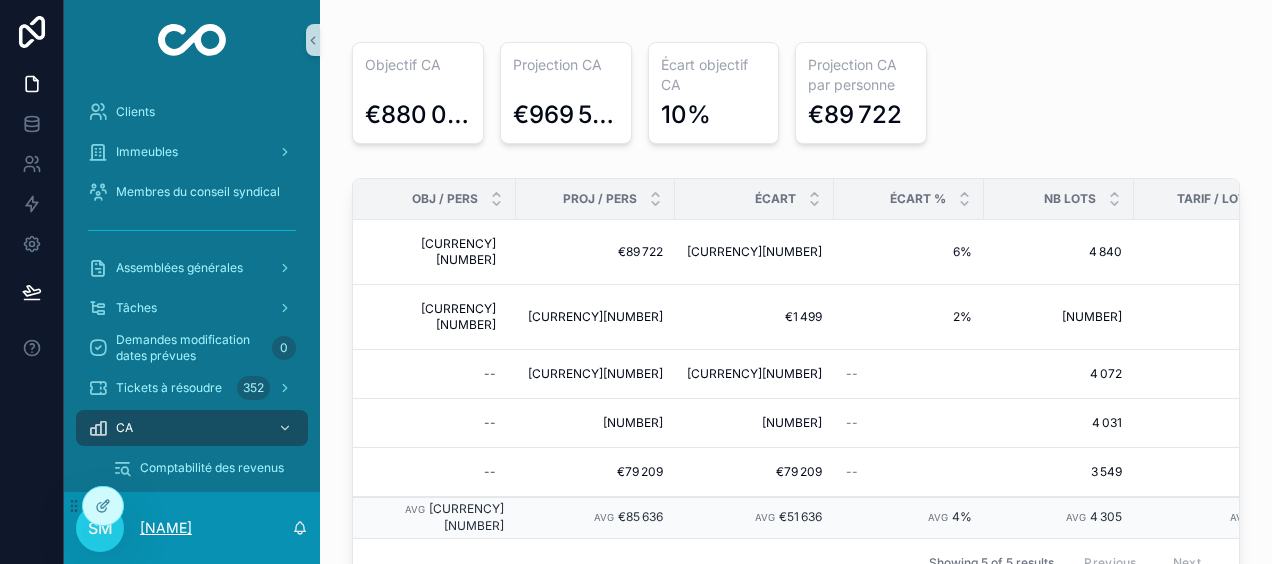 click on "[NAME]" at bounding box center (166, 528) 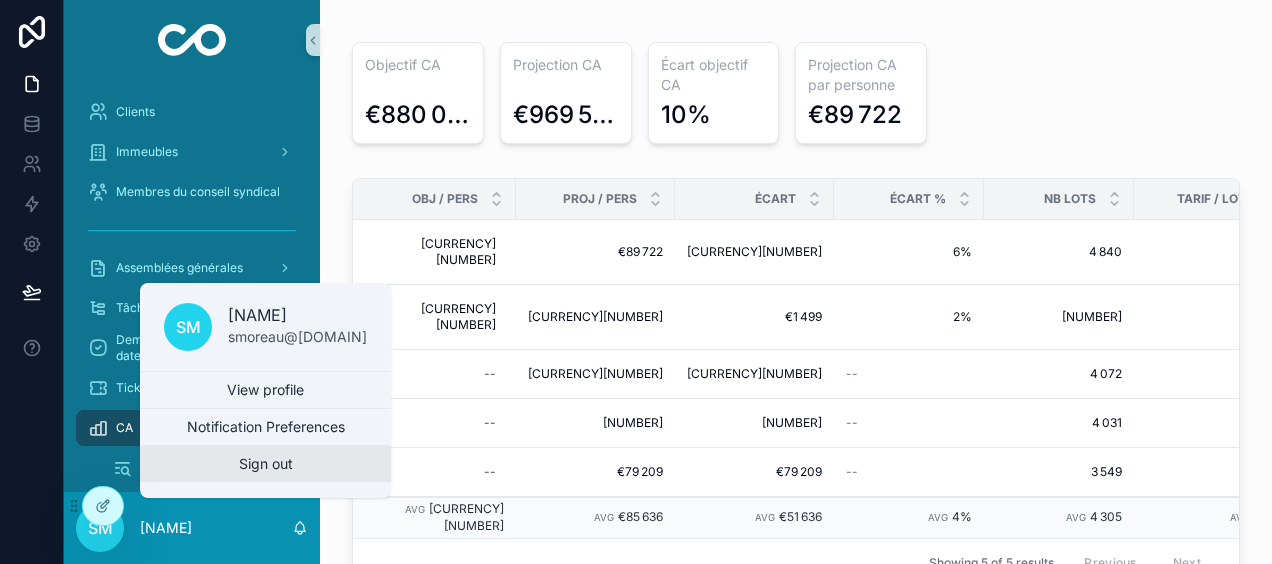 click on "Sign out" at bounding box center [265, 464] 